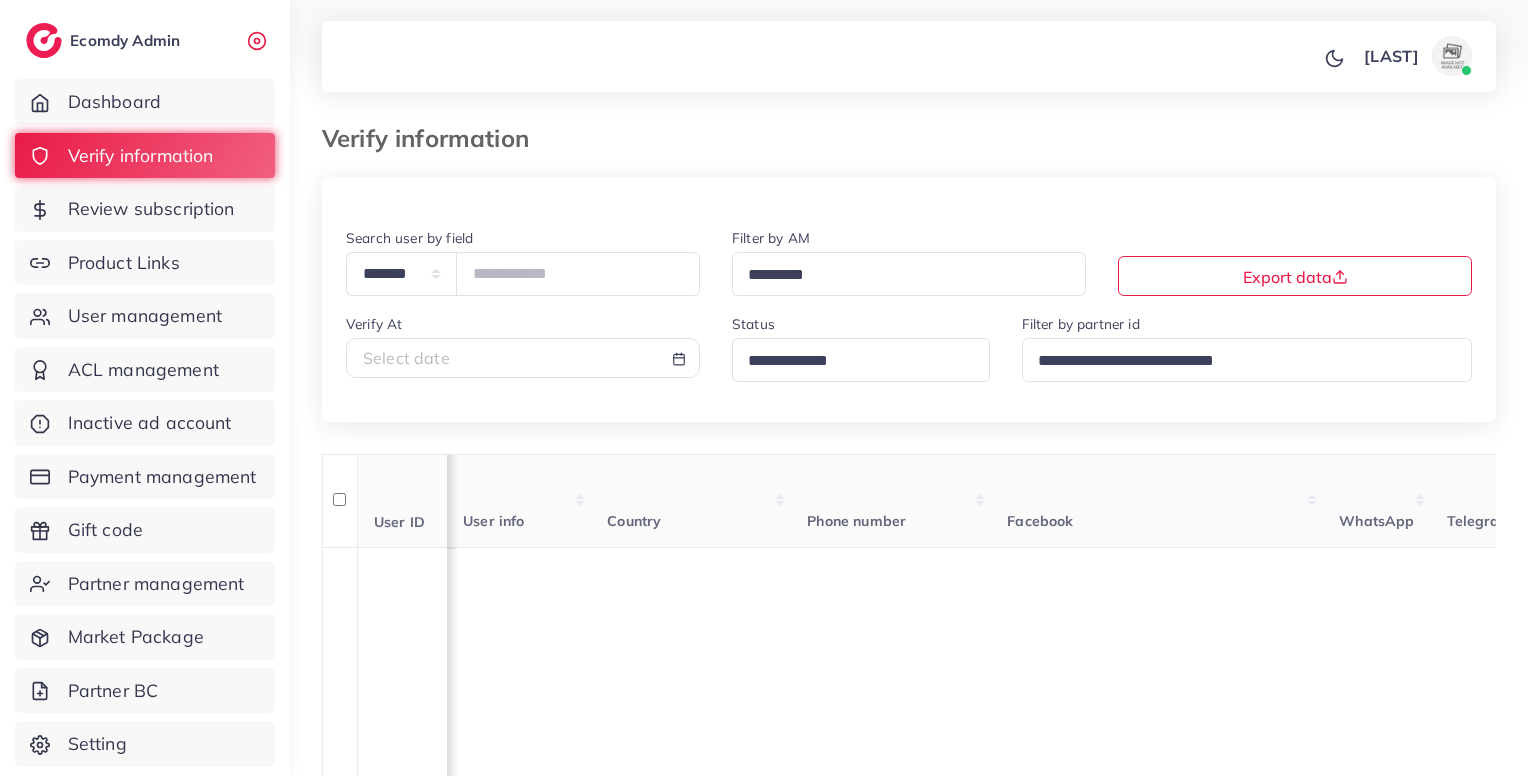 scroll, scrollTop: 1019, scrollLeft: 0, axis: vertical 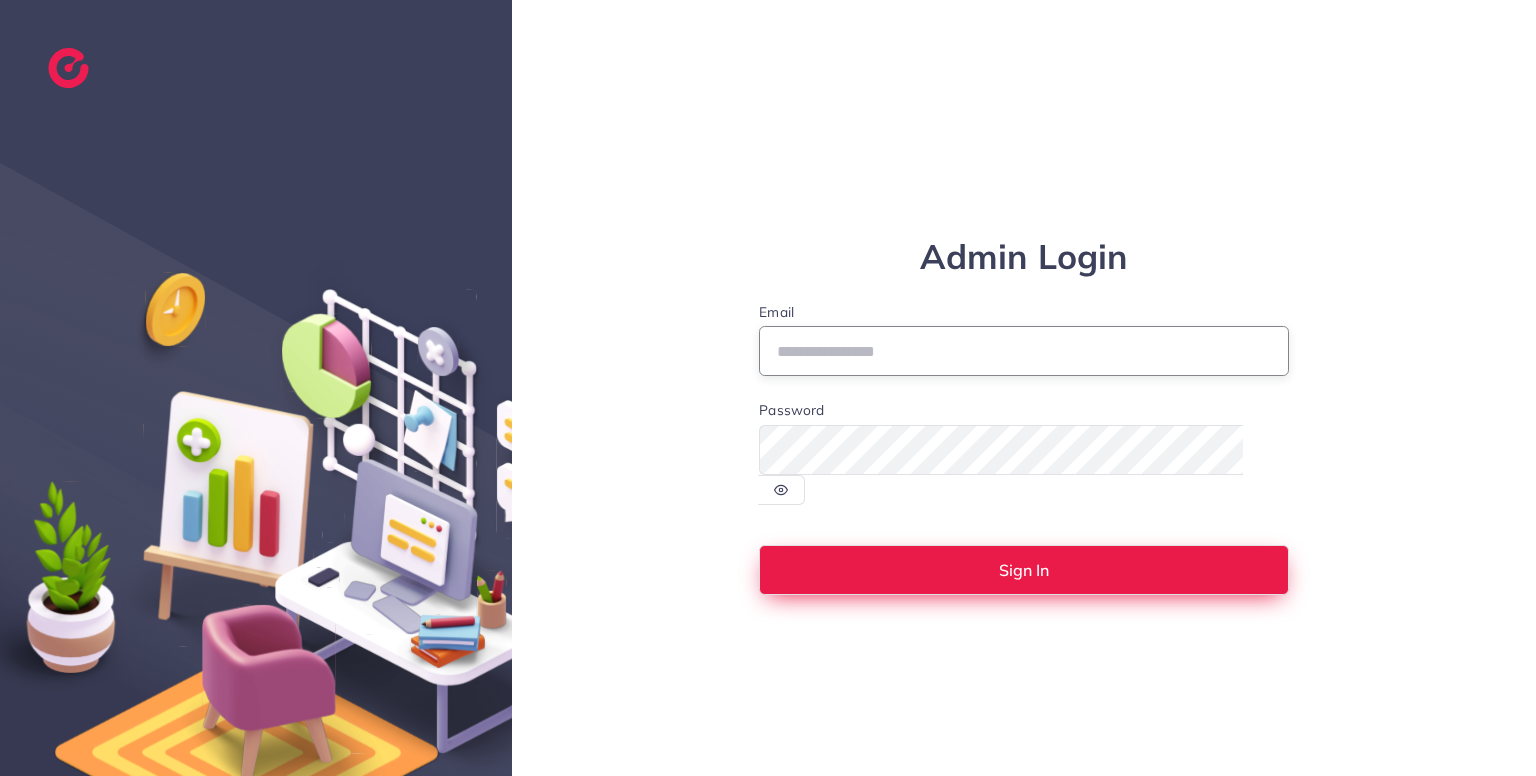 type on "**********" 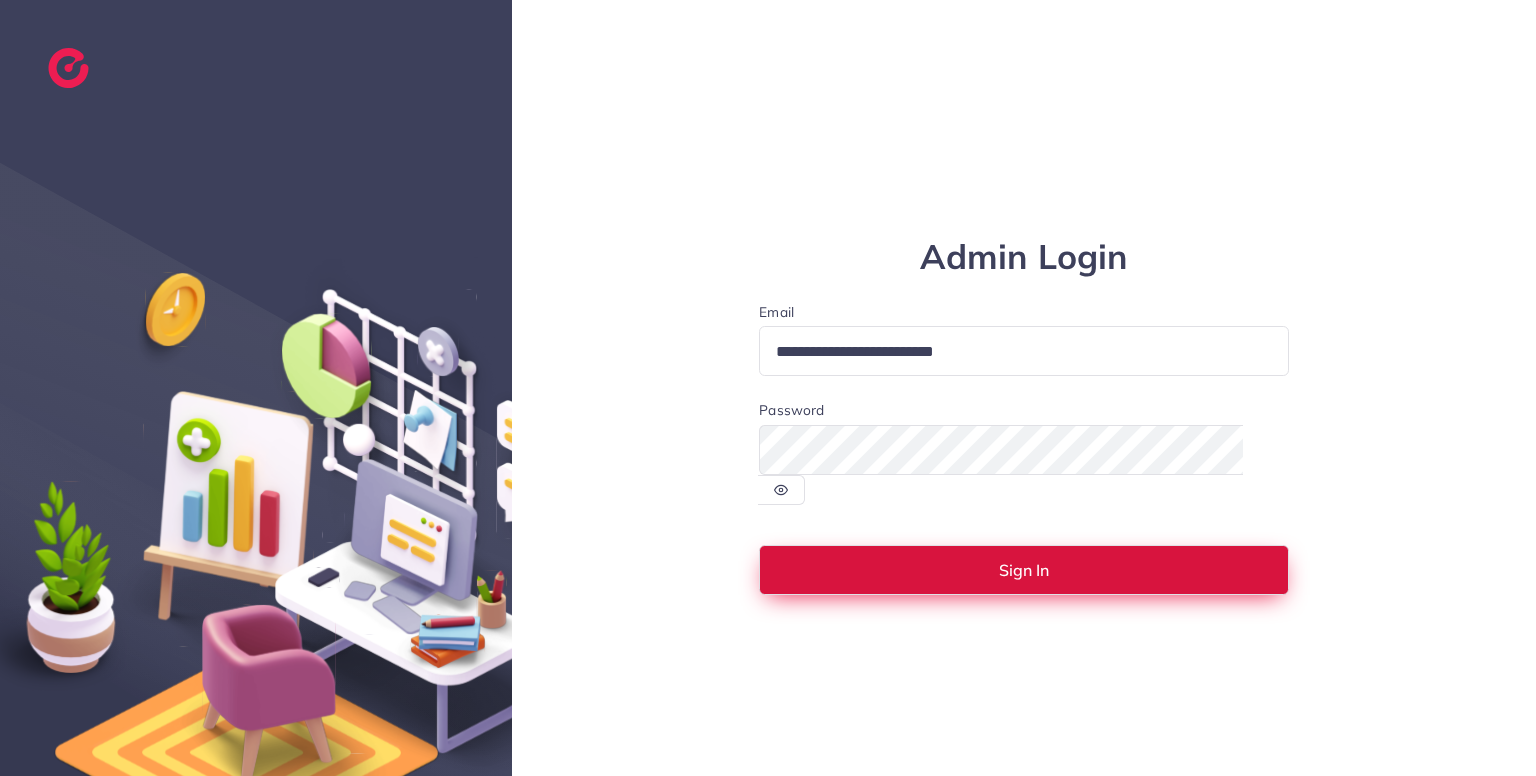 click on "Sign In" at bounding box center (1024, 570) 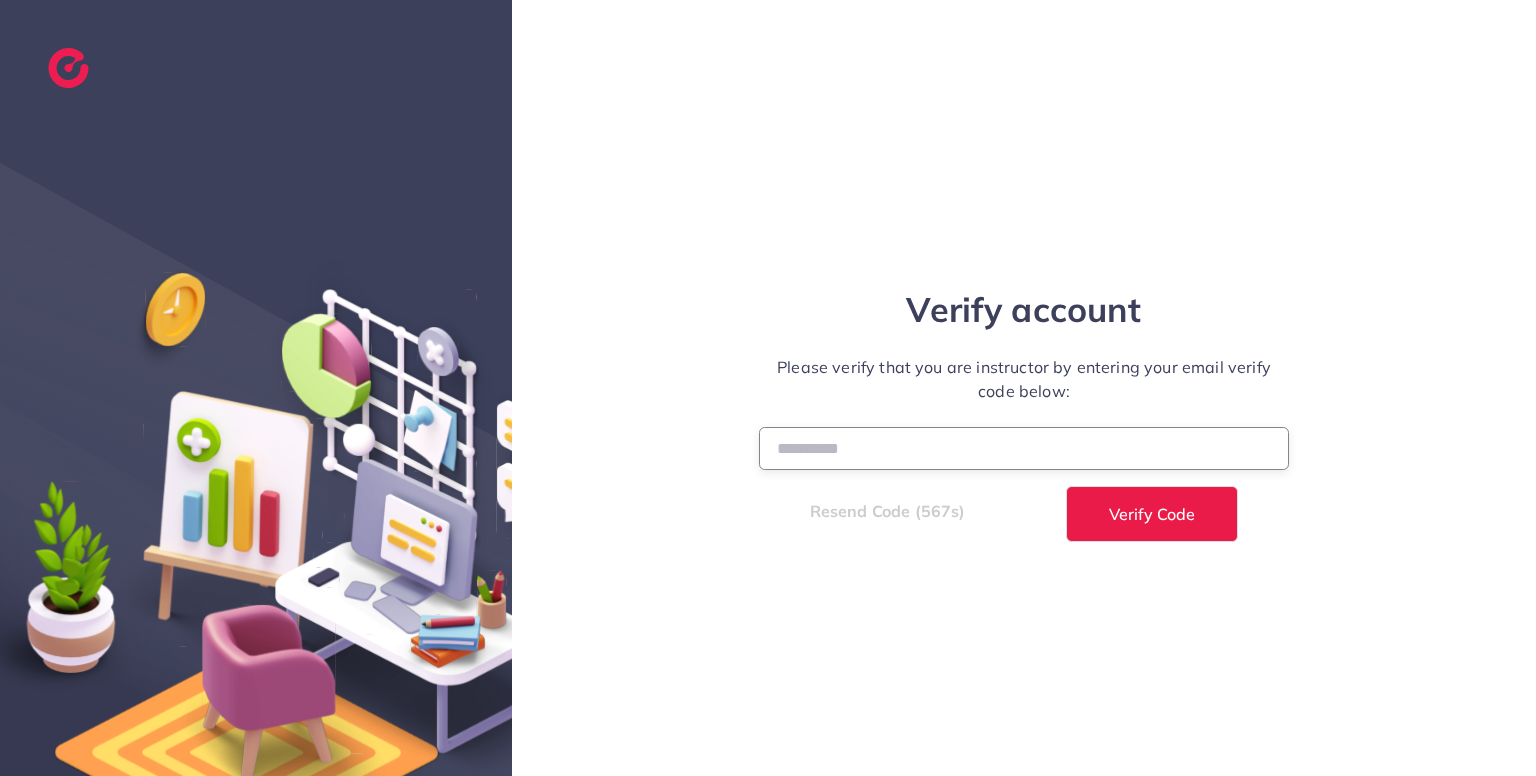 paste on "******" 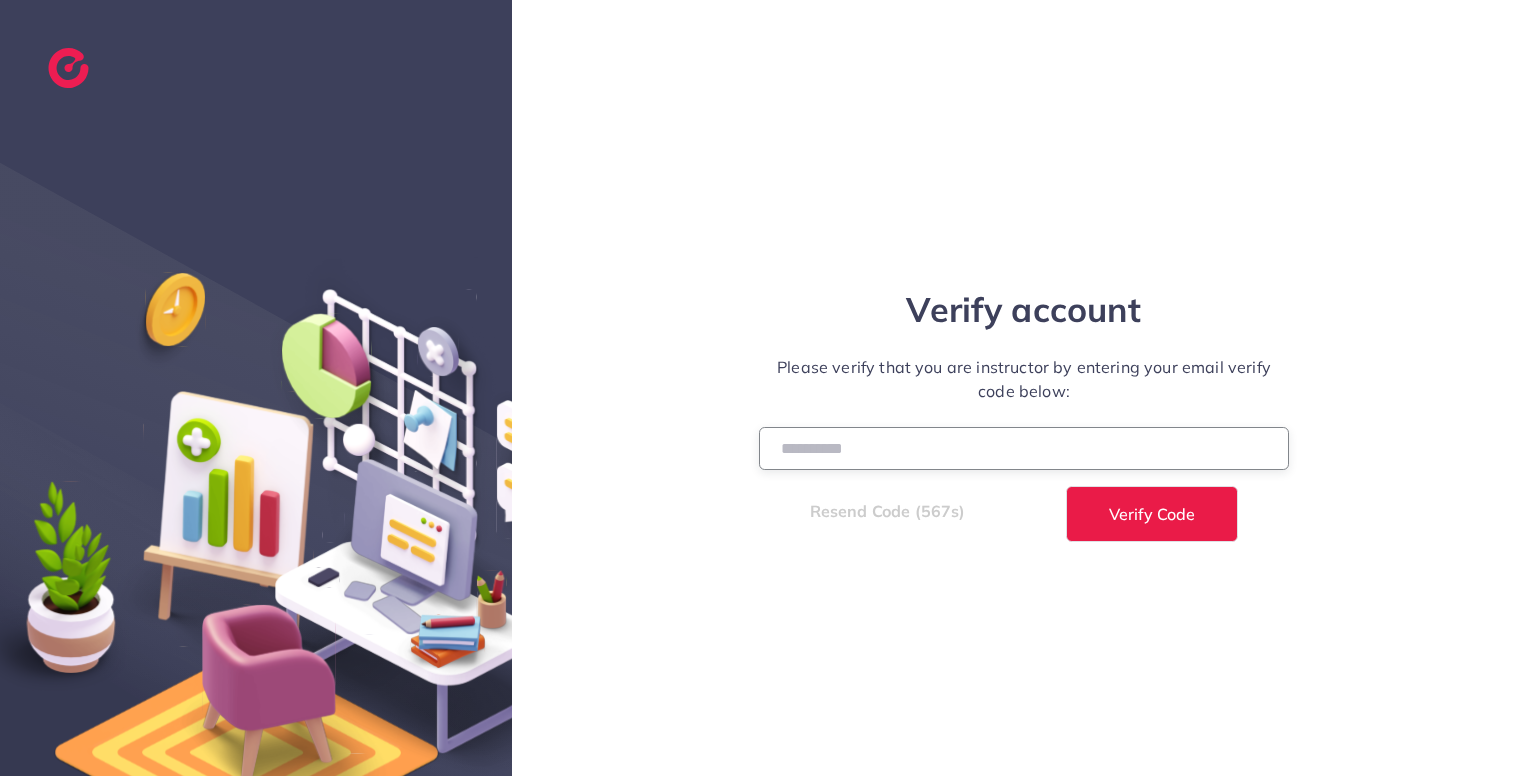 click at bounding box center [1024, 448] 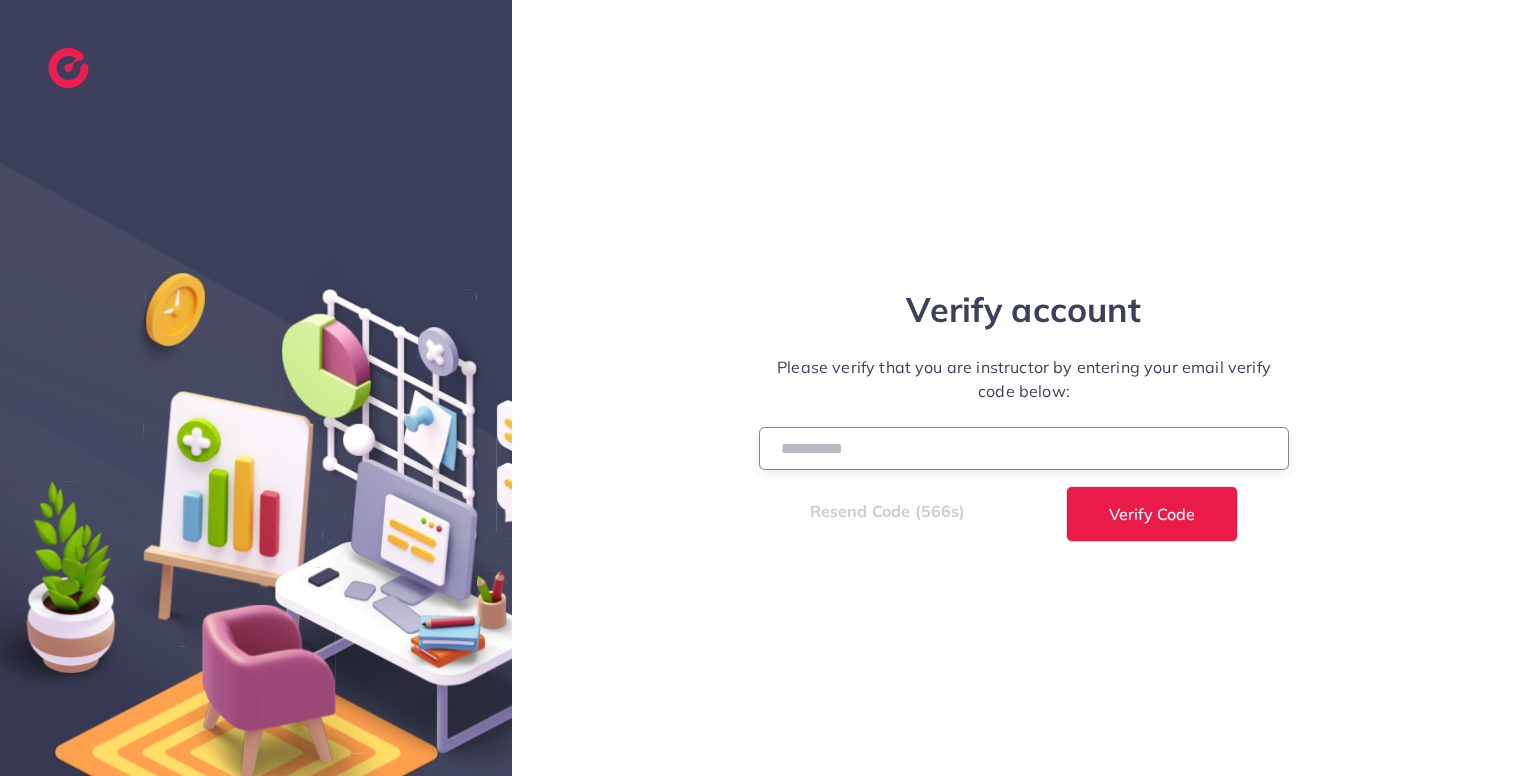 type on "******" 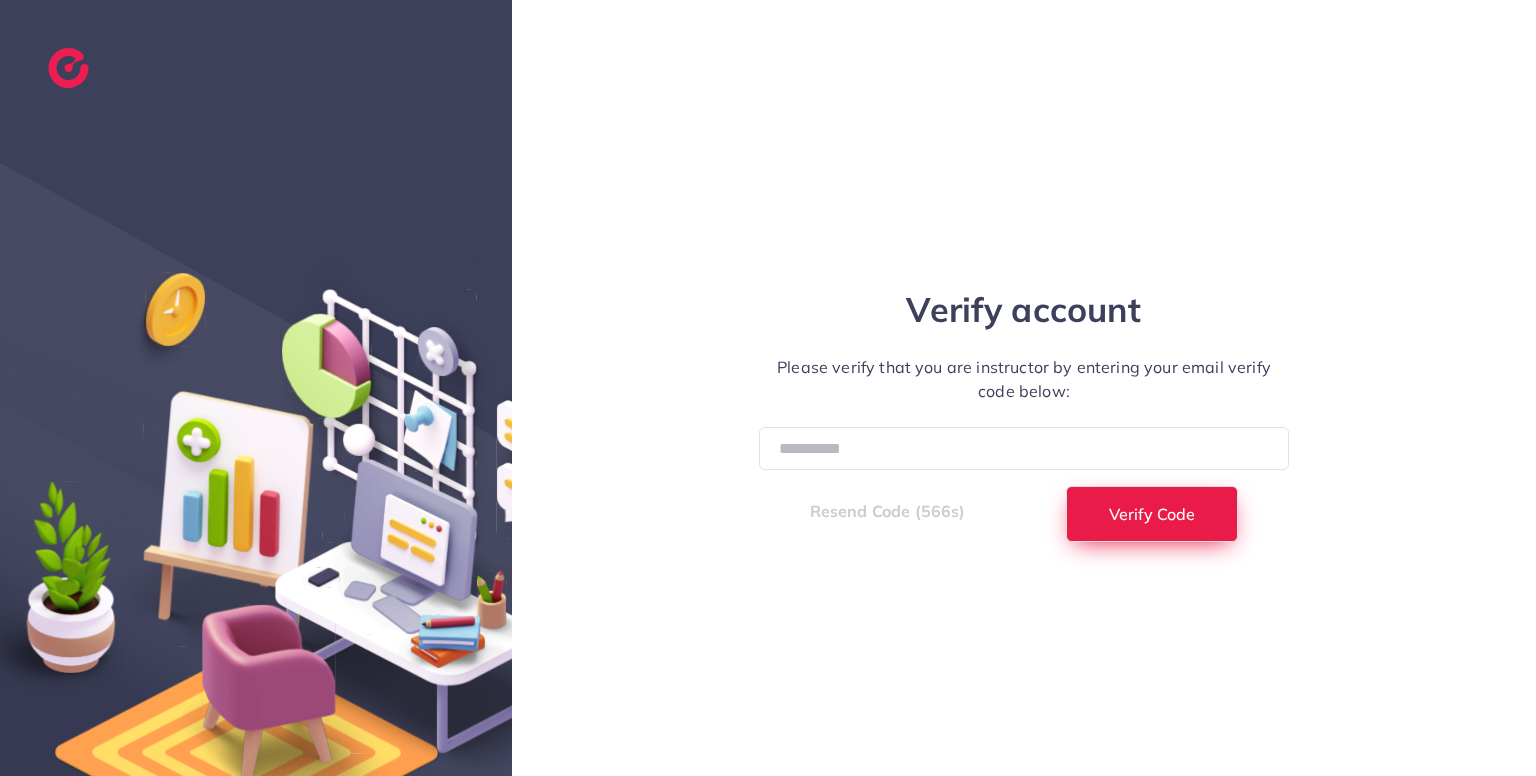 drag, startPoint x: 1253, startPoint y: 525, endPoint x: 1165, endPoint y: 509, distance: 89.44272 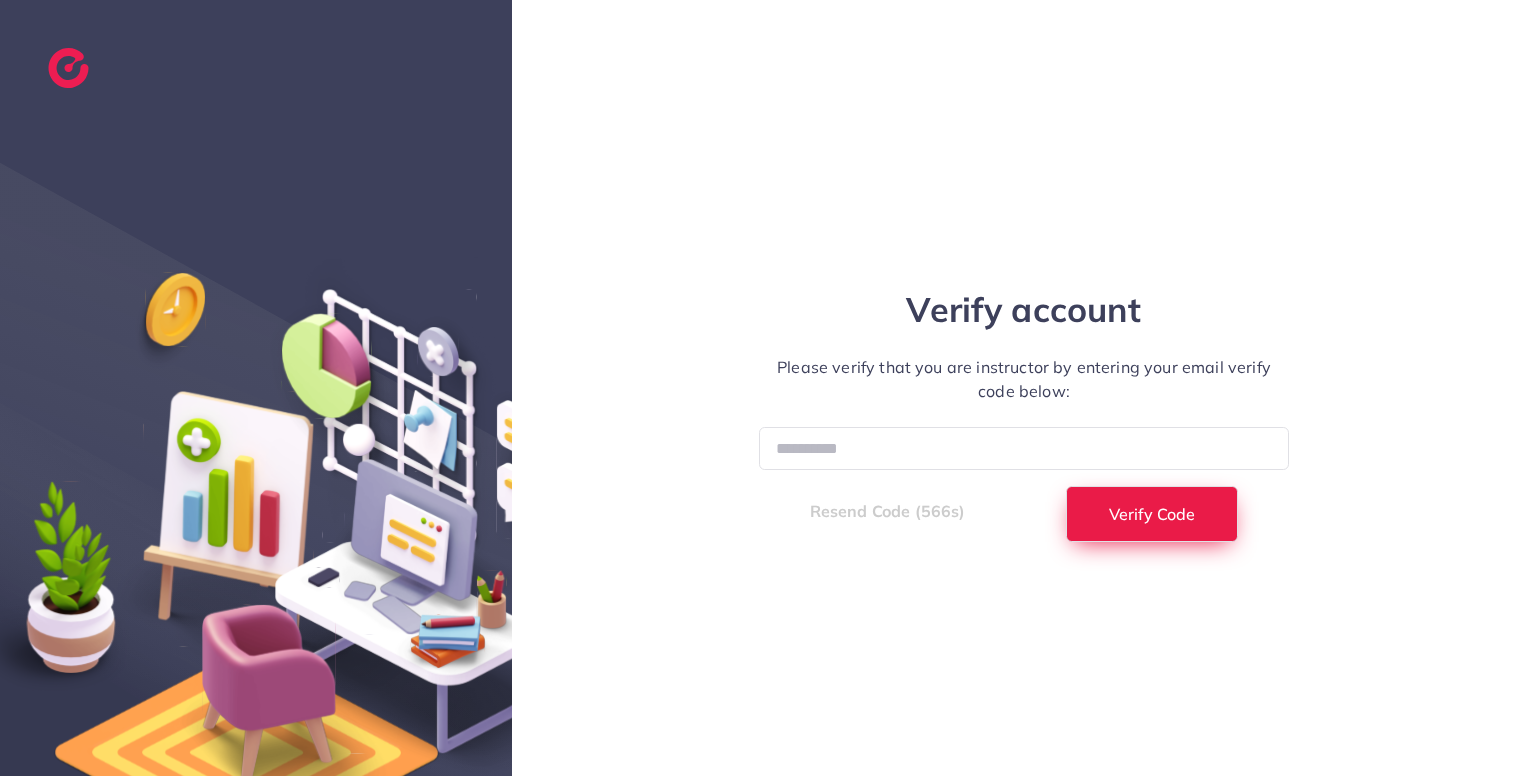 click on "Resend Code (566s)   Verify Code" at bounding box center [1024, 514] 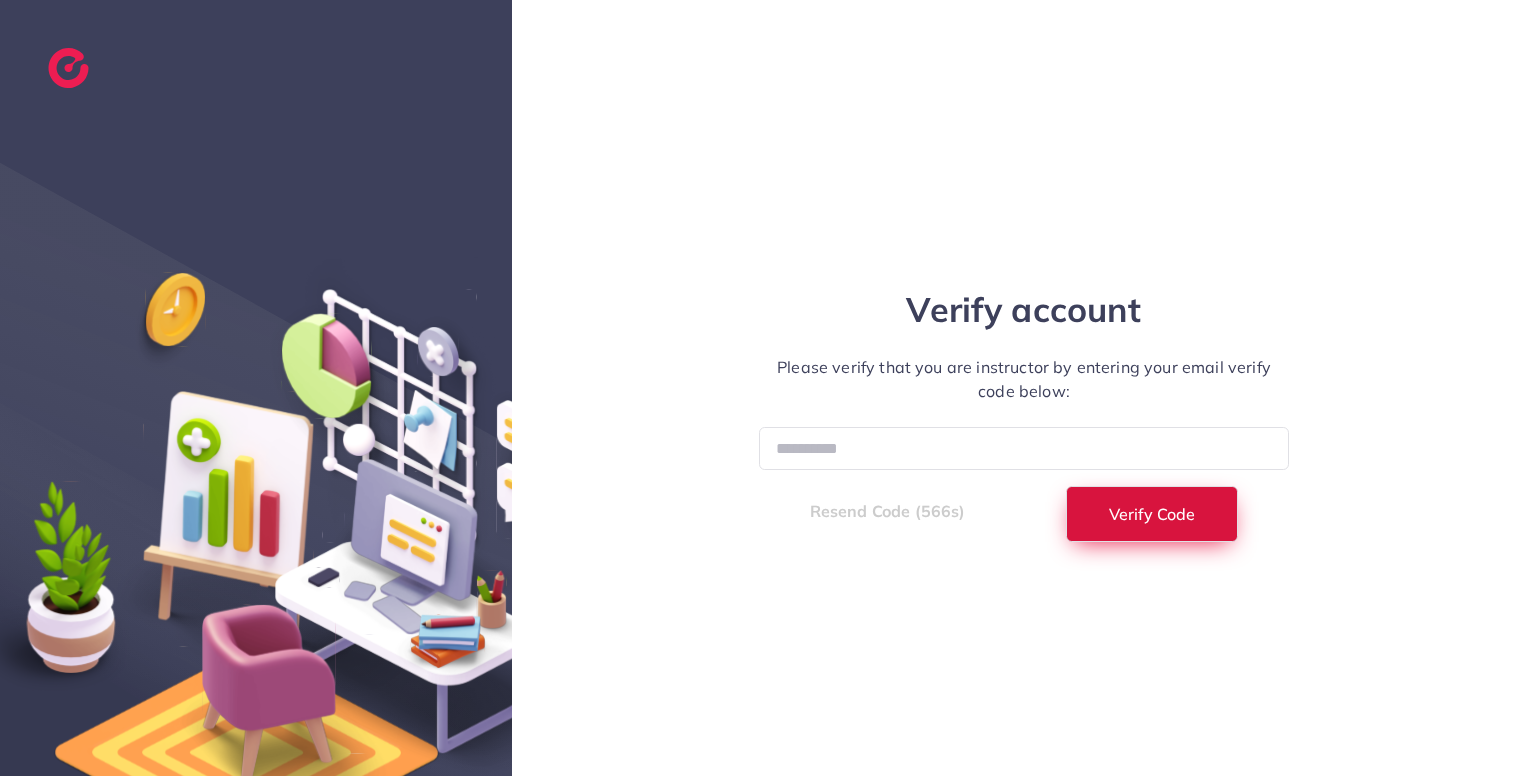 click on "Verify Code" at bounding box center (1152, 514) 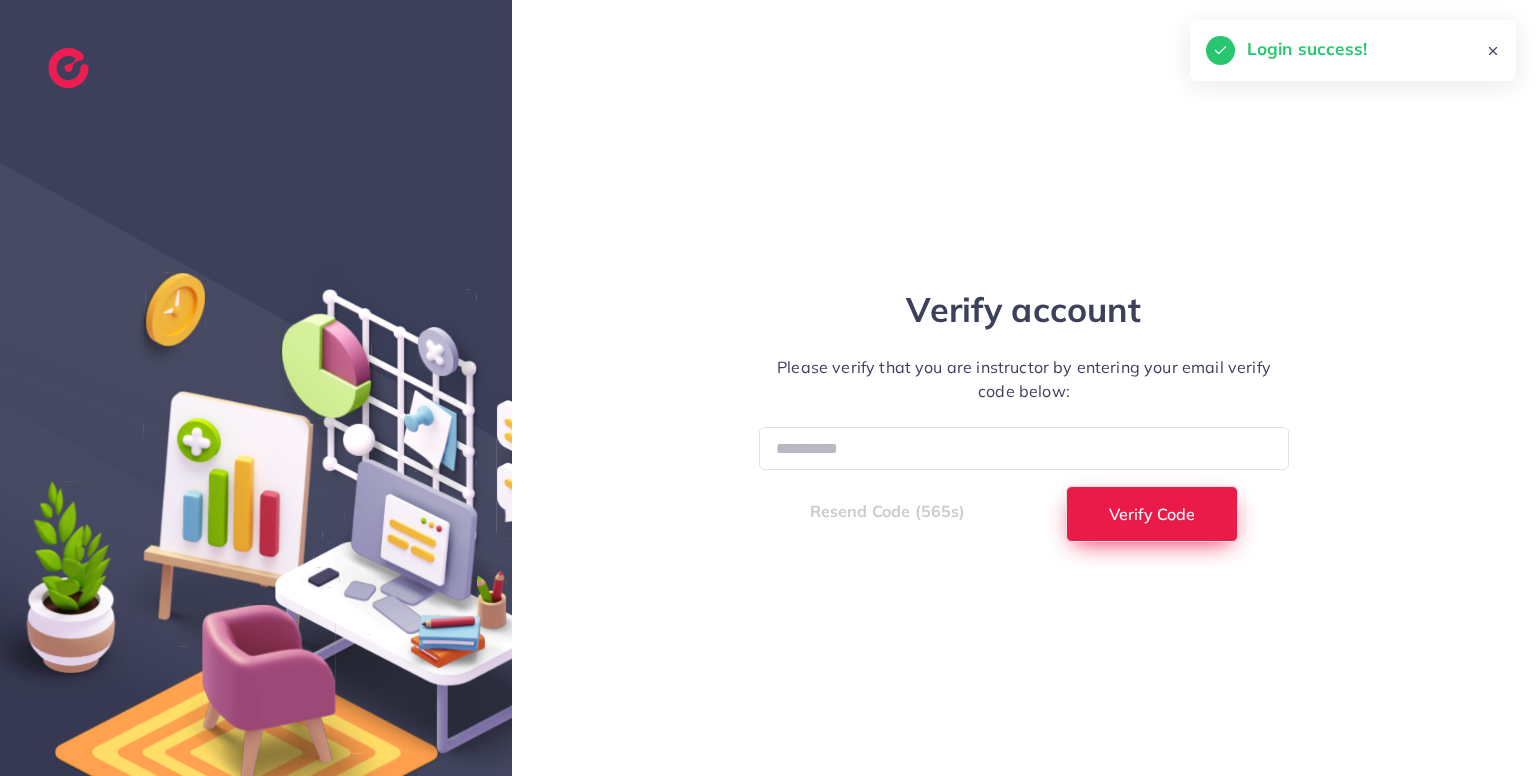 select on "*" 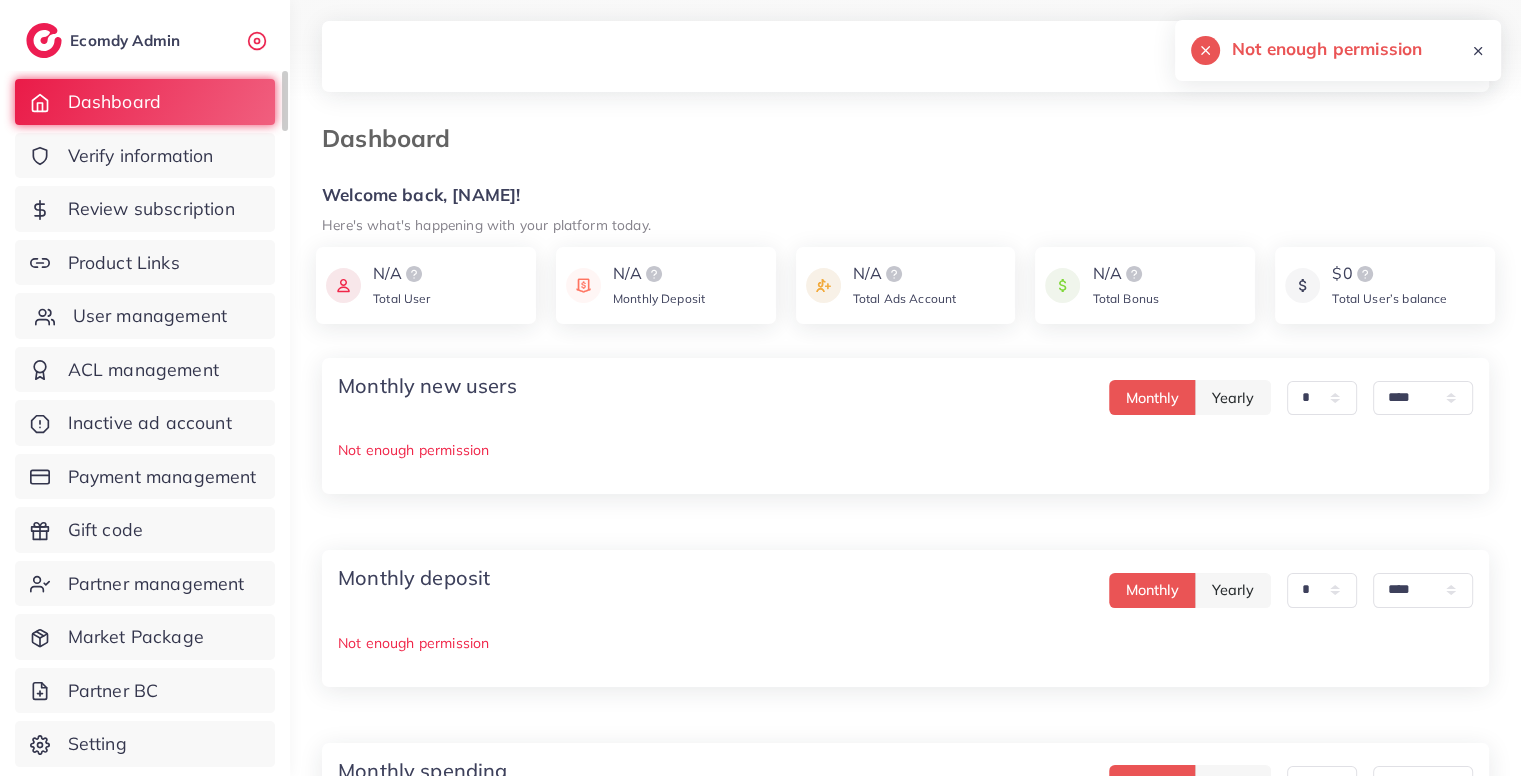 click on "User management" at bounding box center (145, 316) 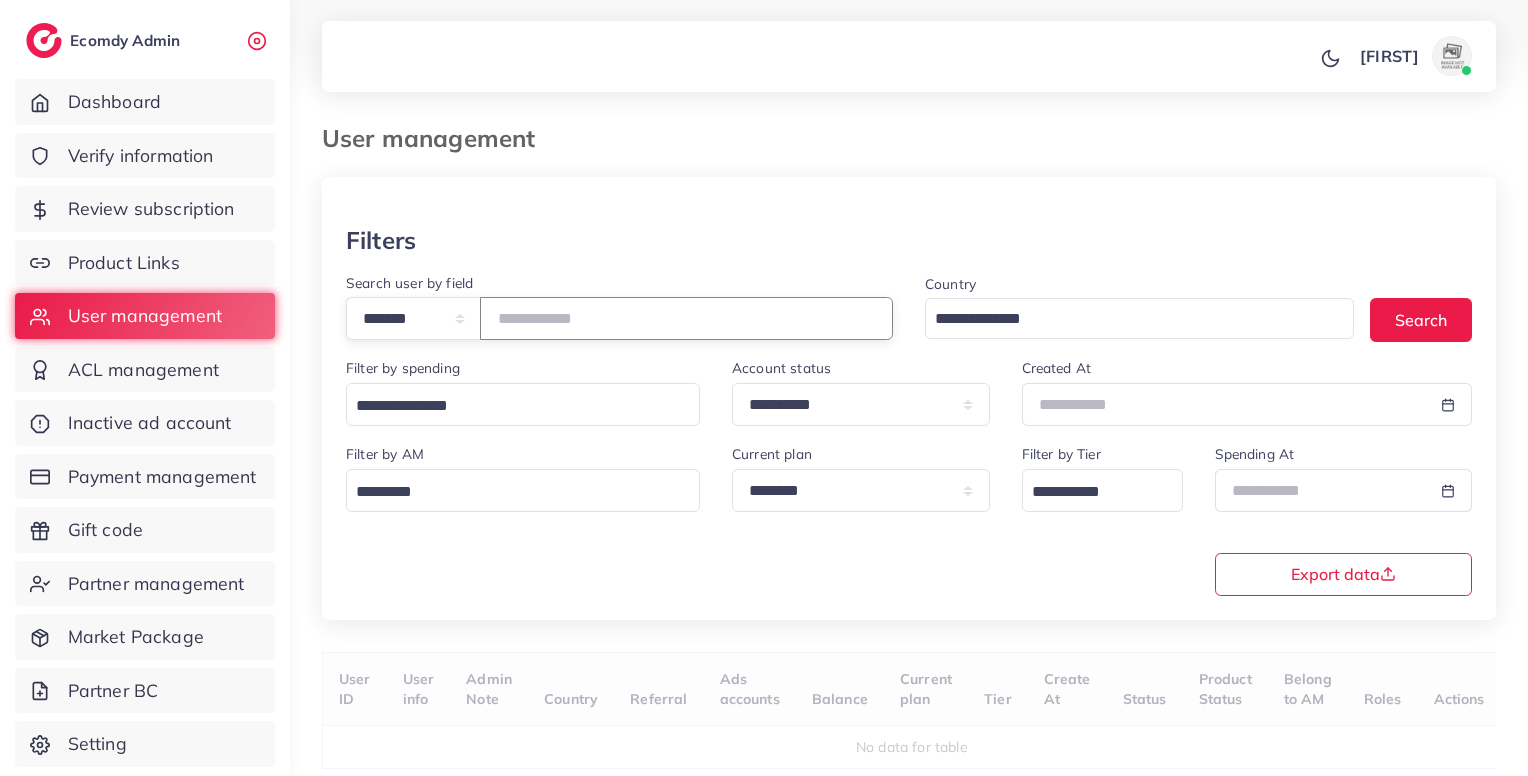 paste on "*******" 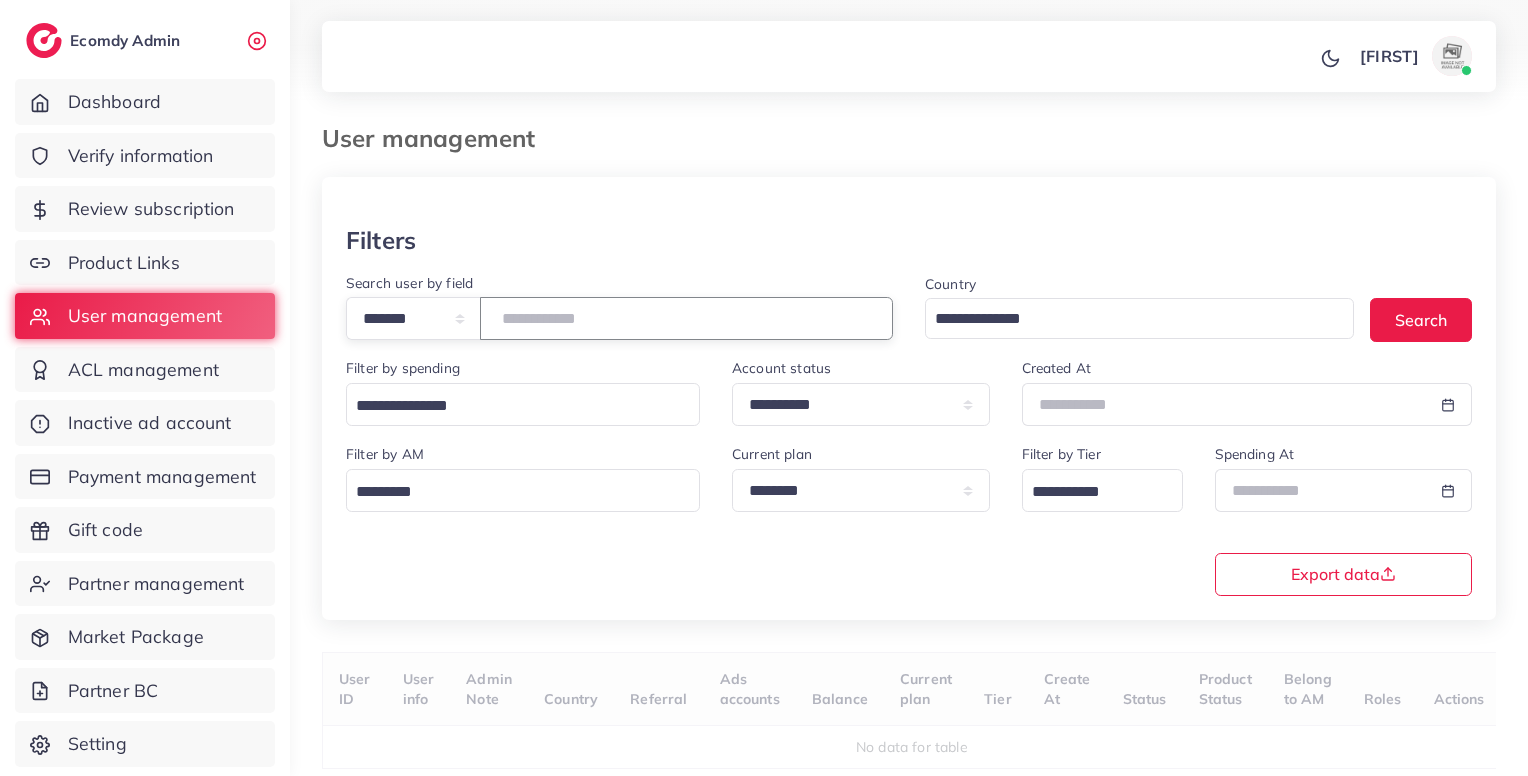 click on "*******" at bounding box center (686, 318) 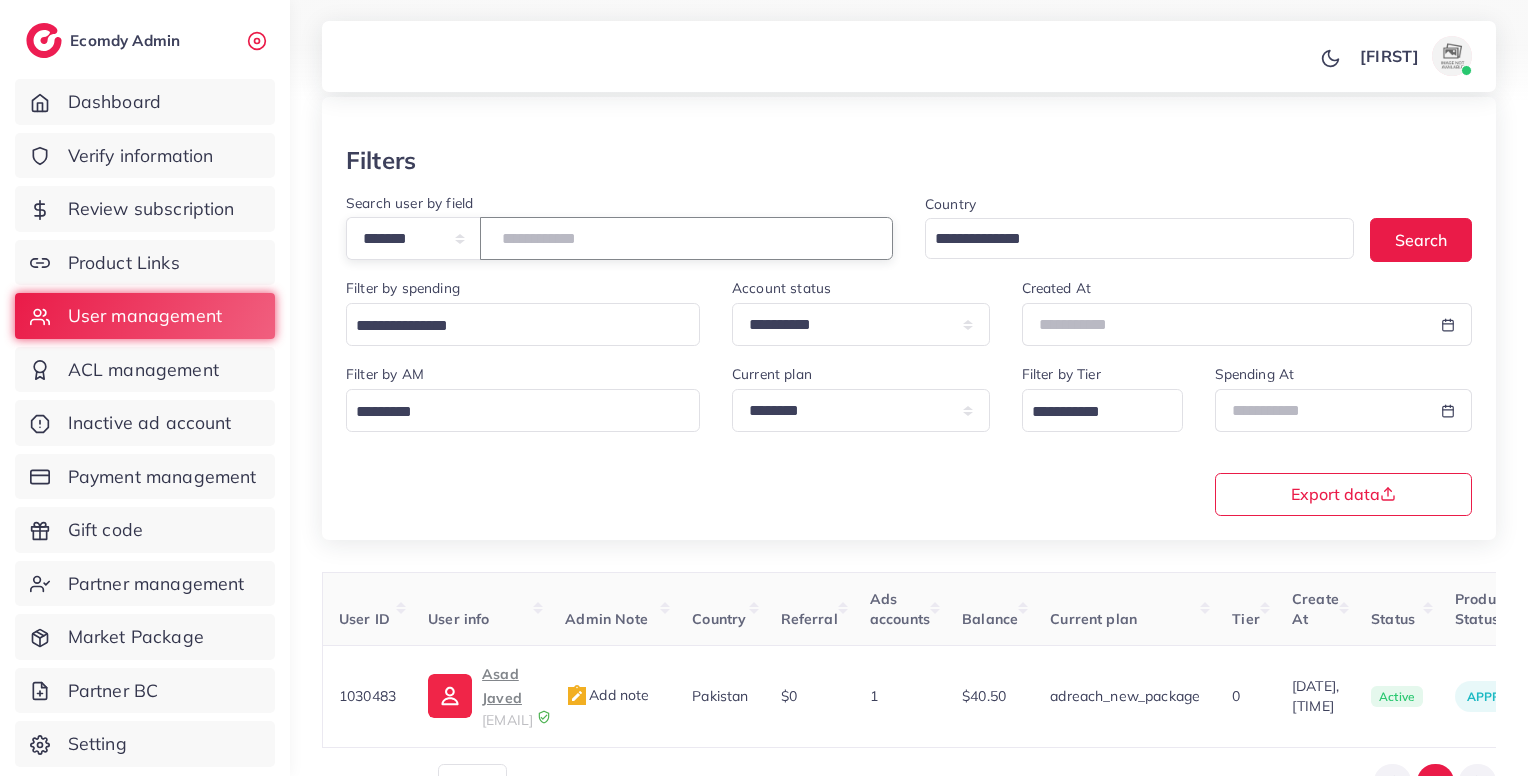 scroll, scrollTop: 183, scrollLeft: 0, axis: vertical 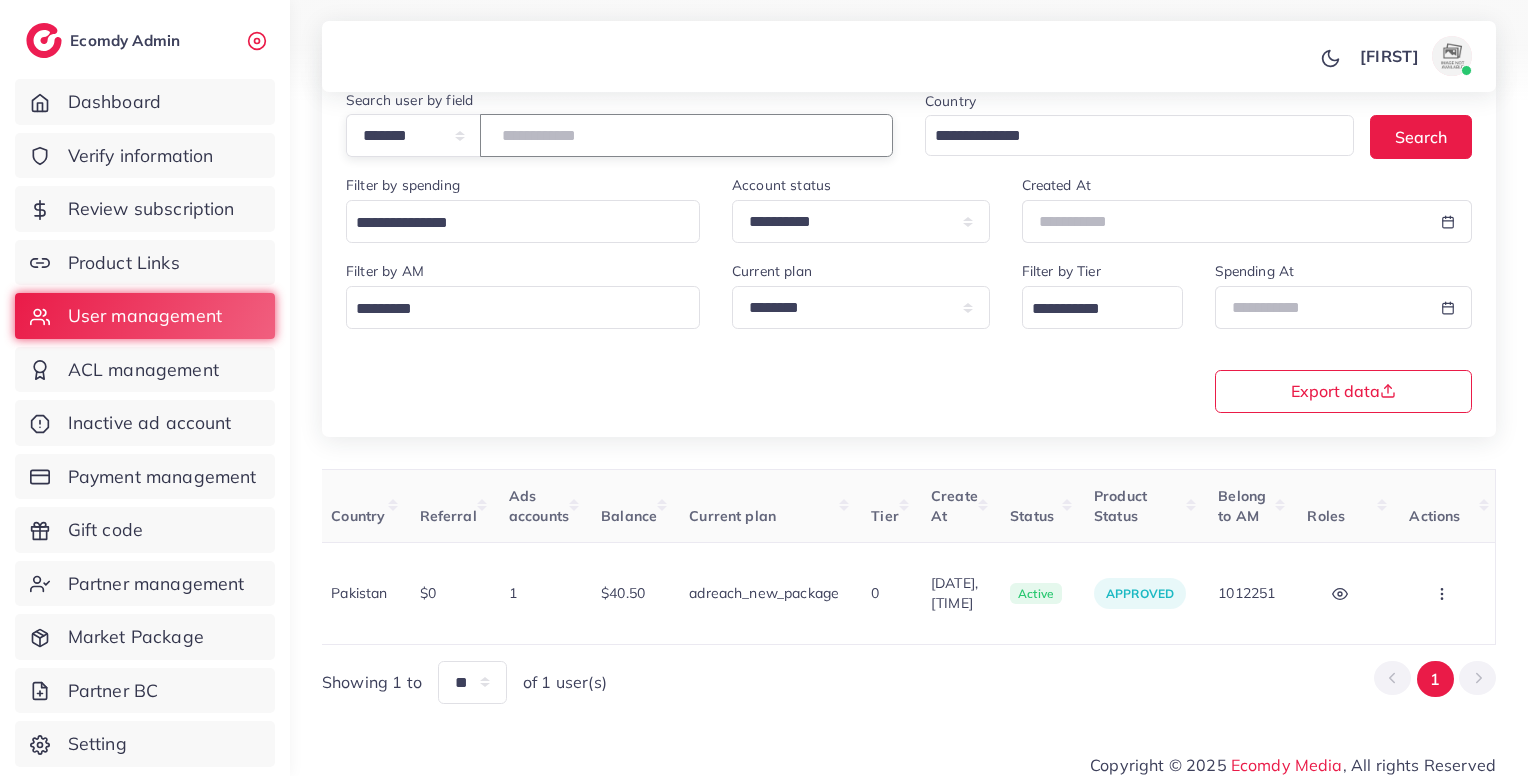type on "*******" 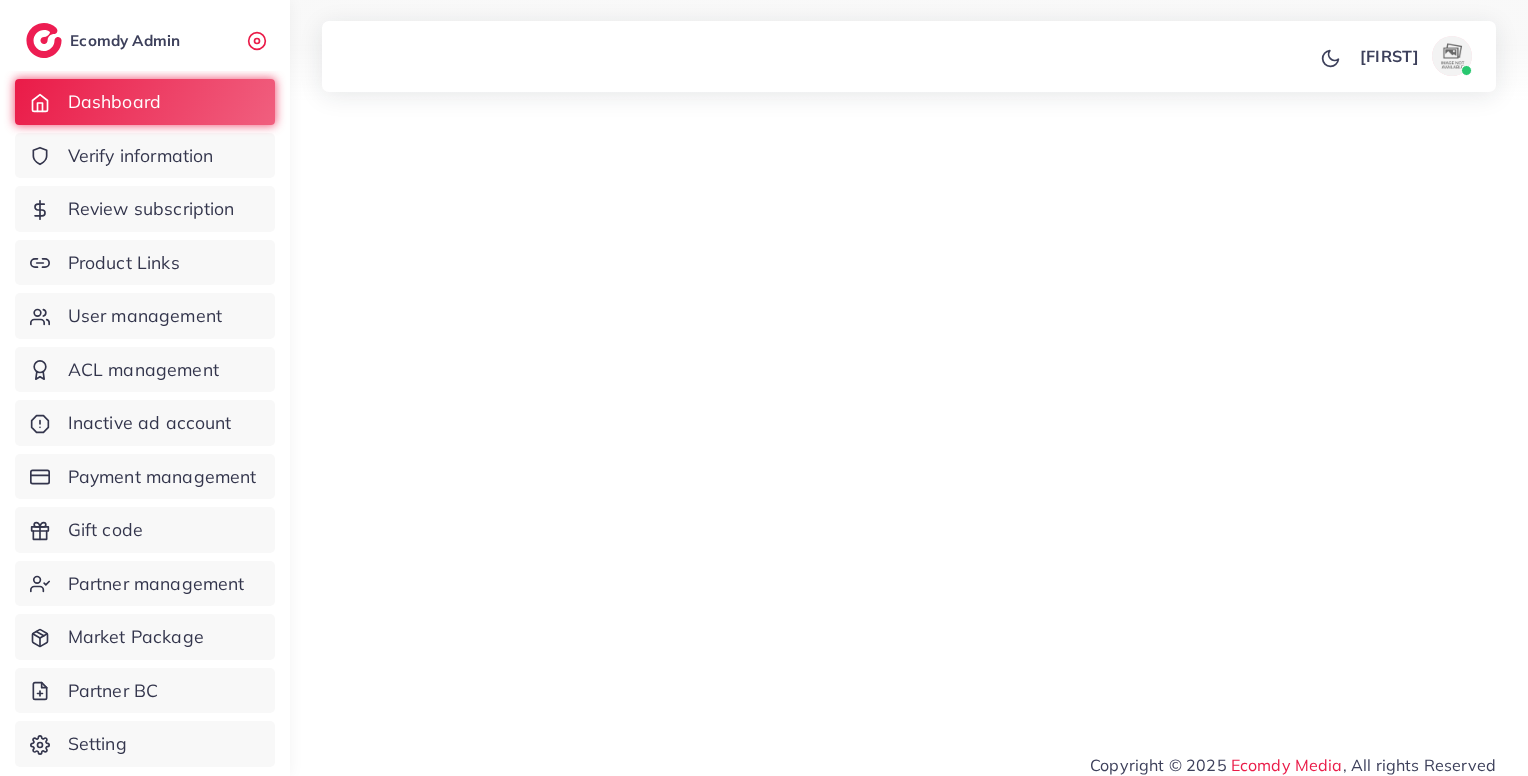 scroll, scrollTop: 0, scrollLeft: 0, axis: both 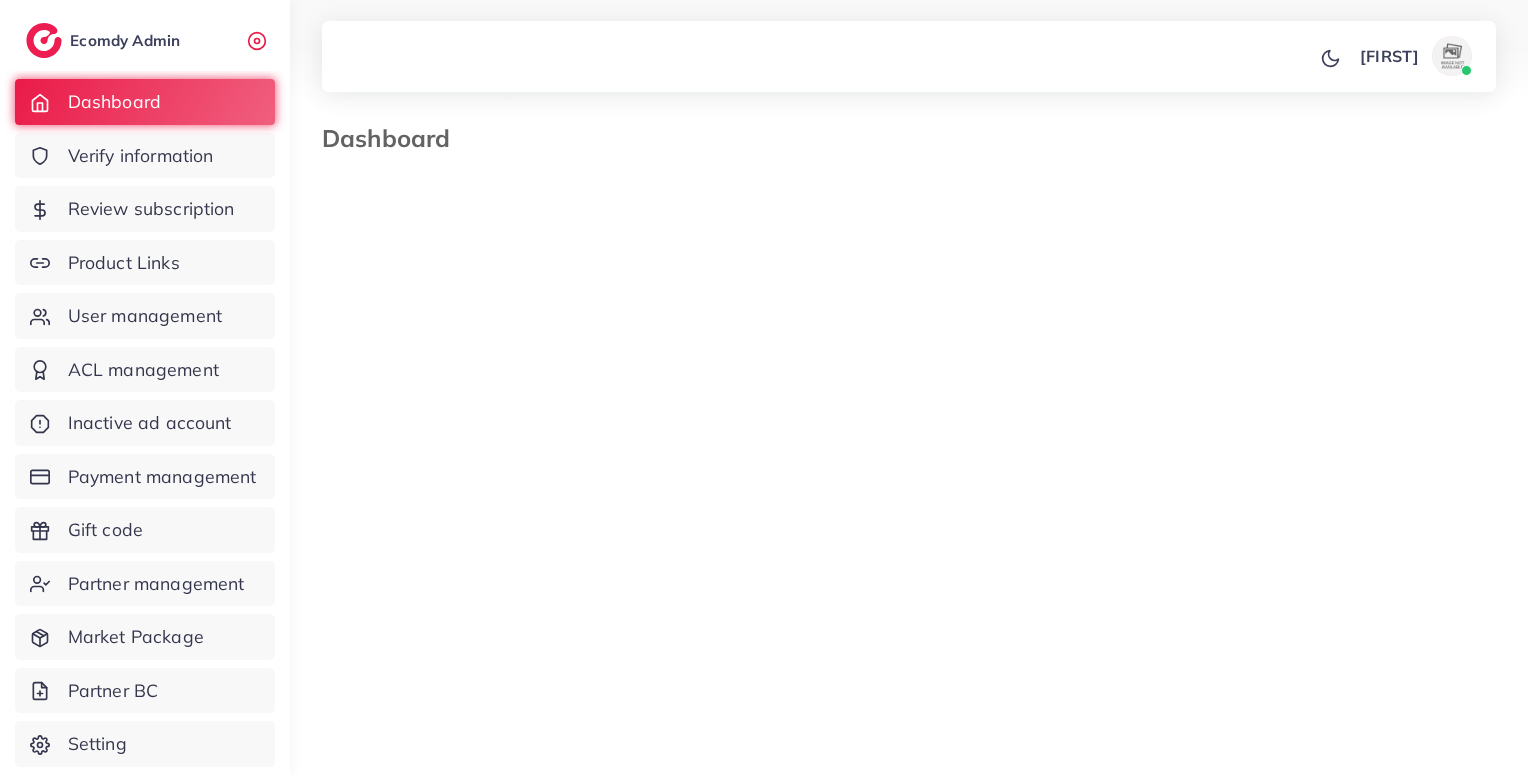 select on "*" 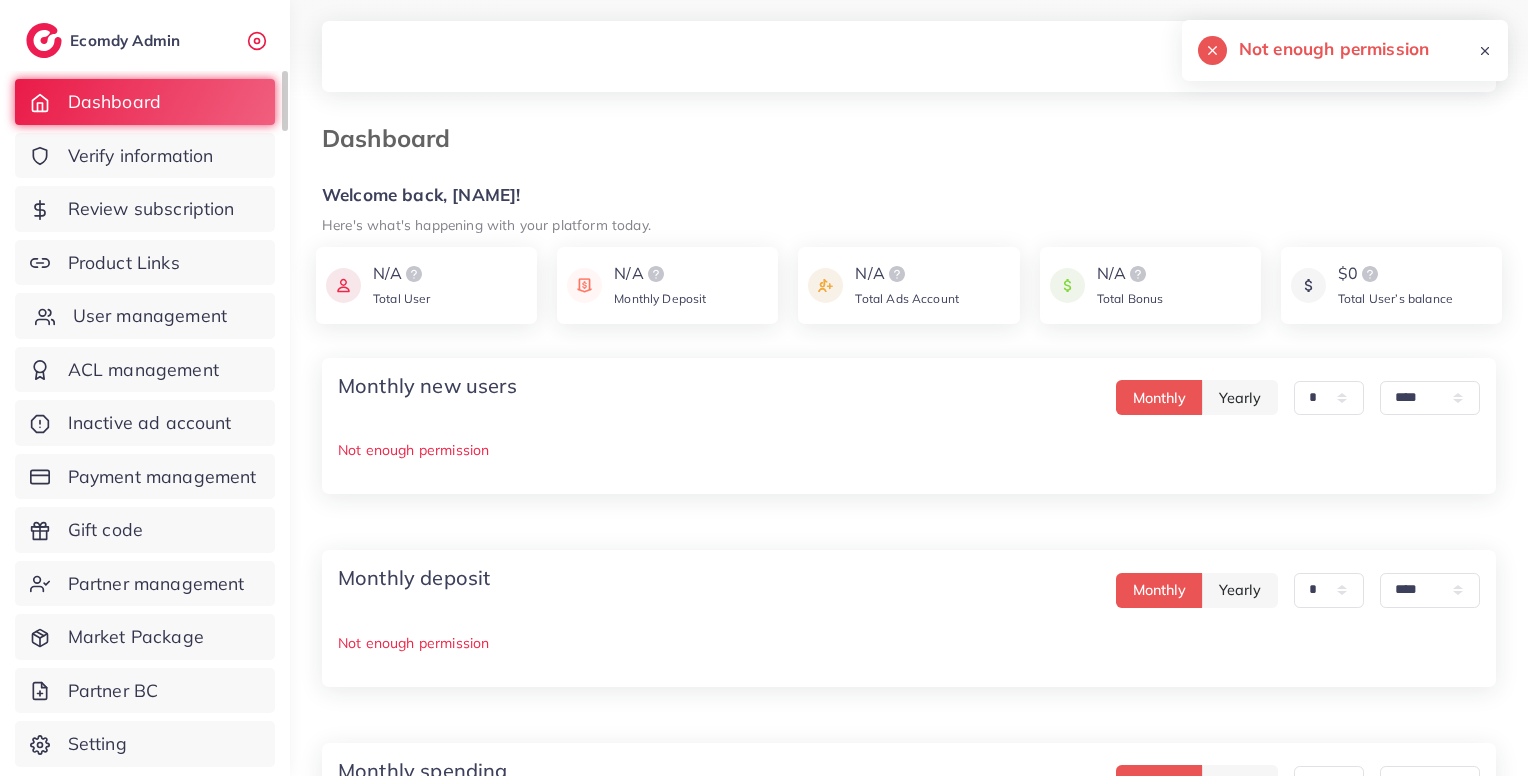 click on "User management" at bounding box center [145, 316] 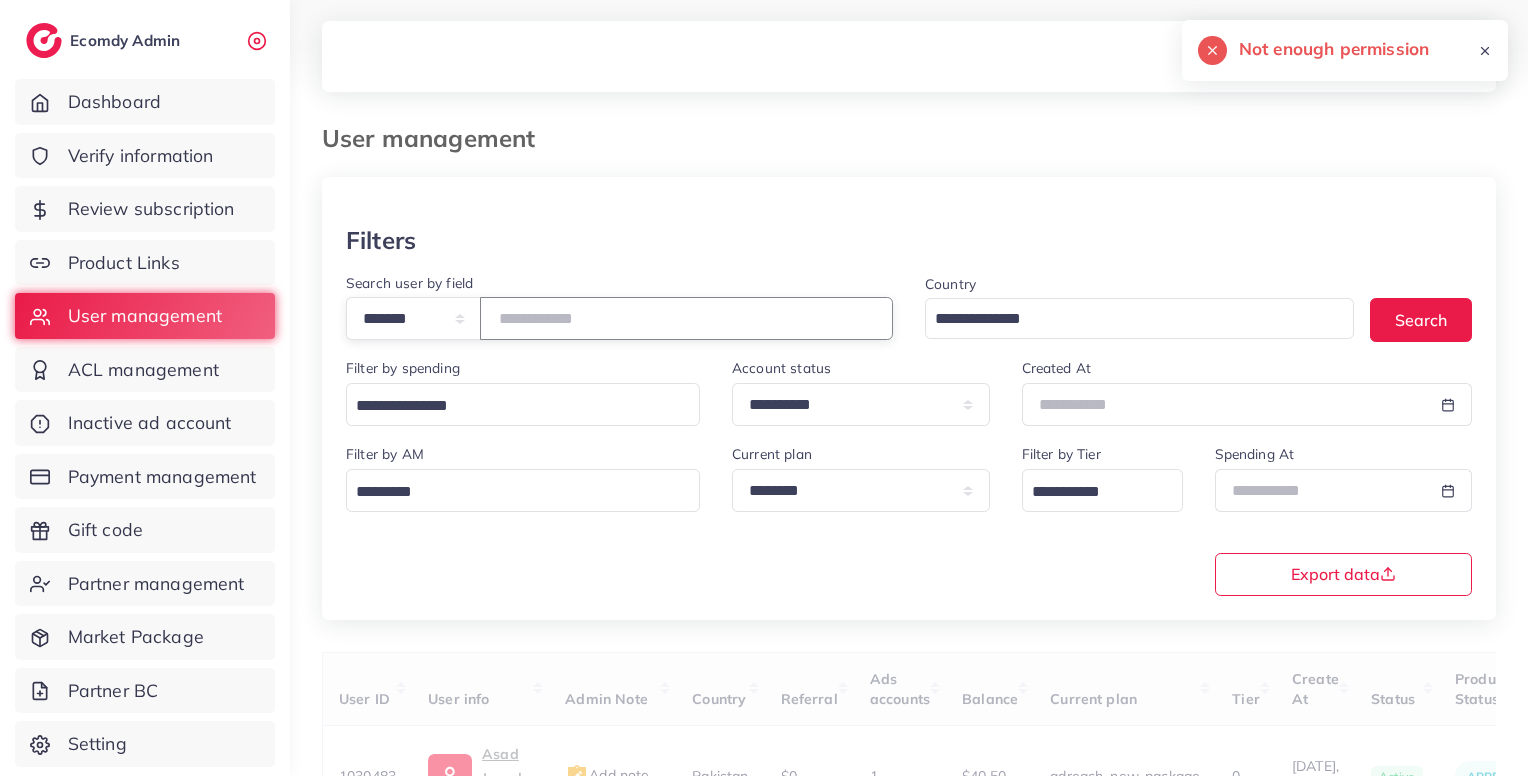 paste on "*******" 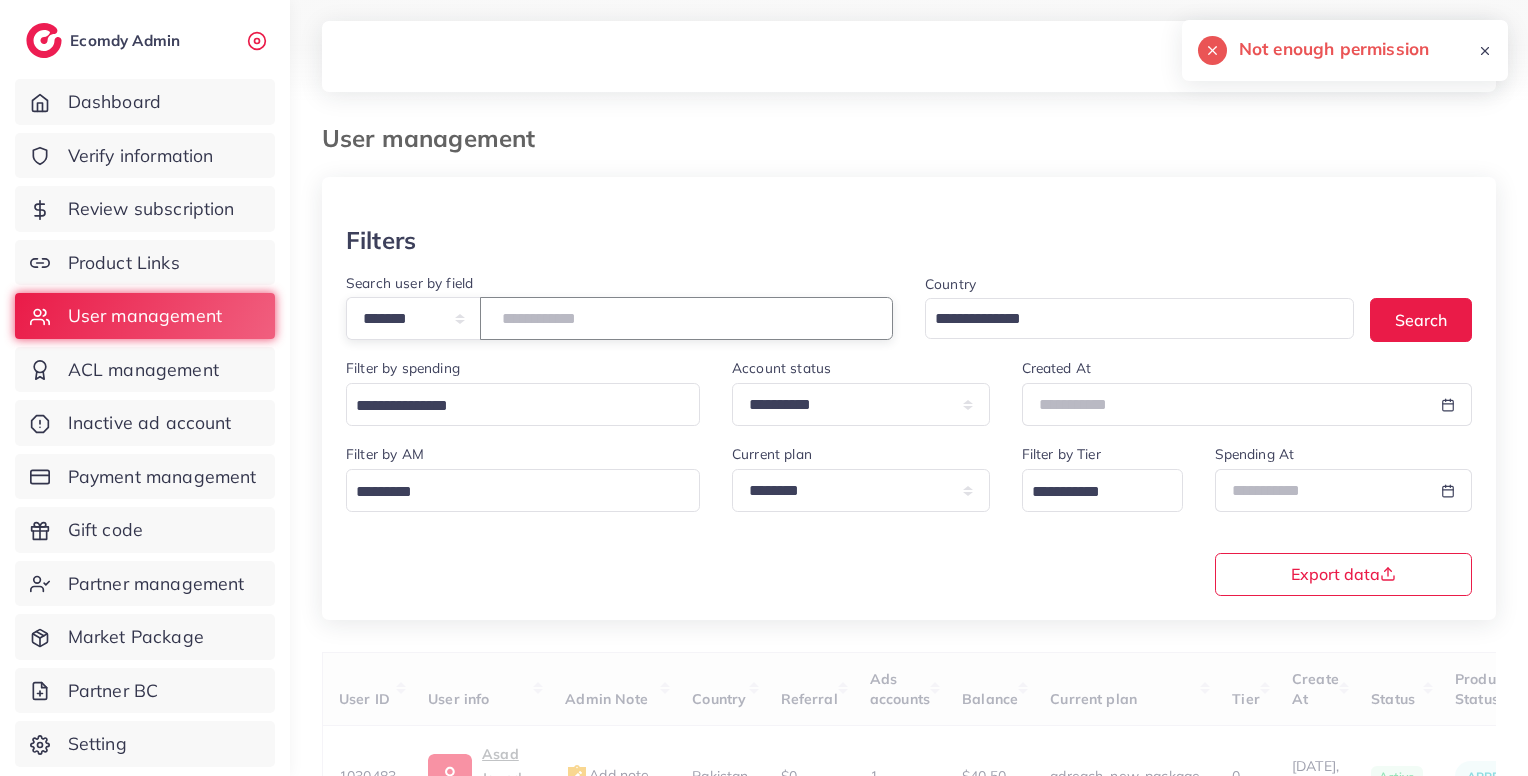 click on "*******" at bounding box center [686, 318] 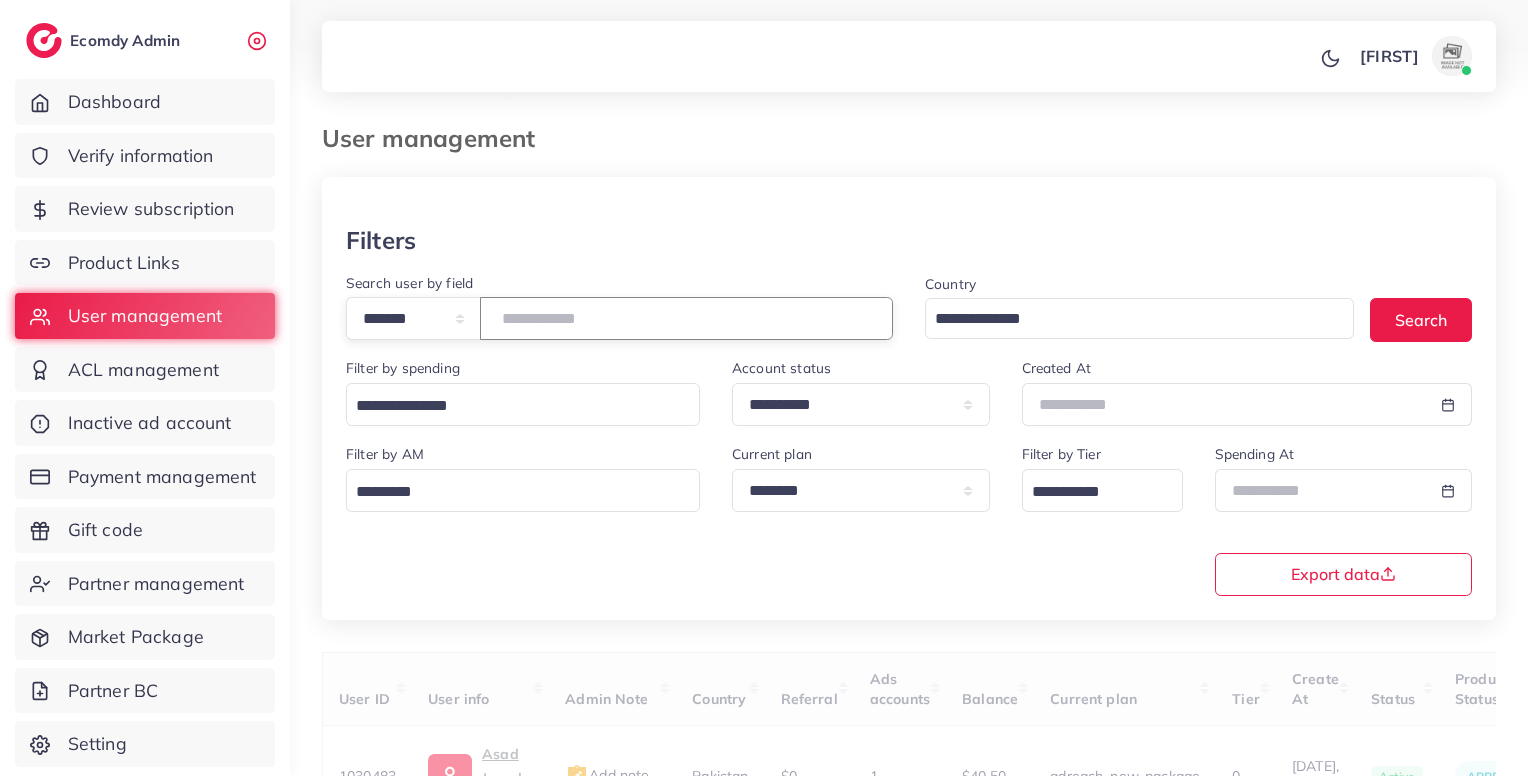 scroll, scrollTop: 183, scrollLeft: 0, axis: vertical 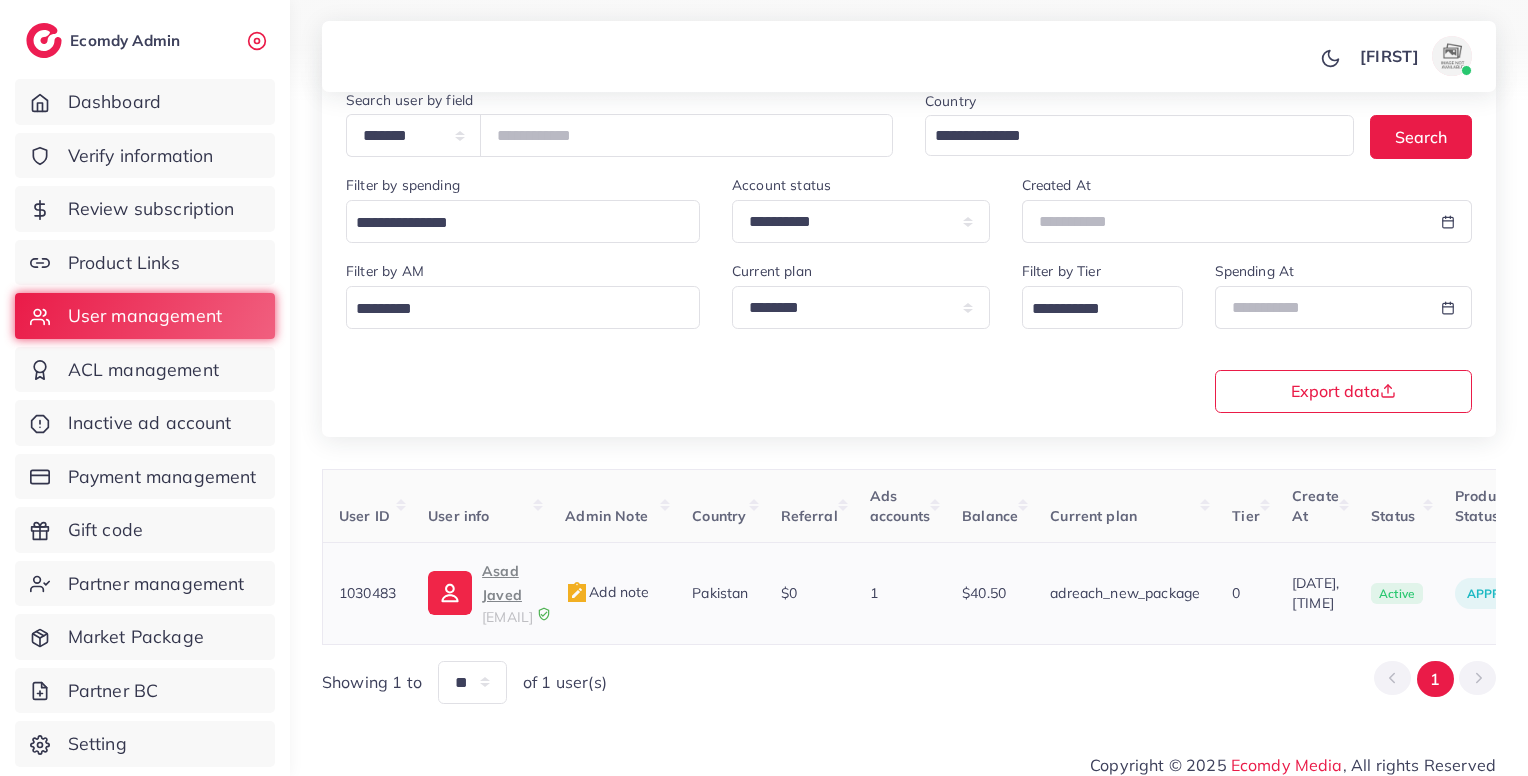 click on "Asad Javed" at bounding box center [507, 583] 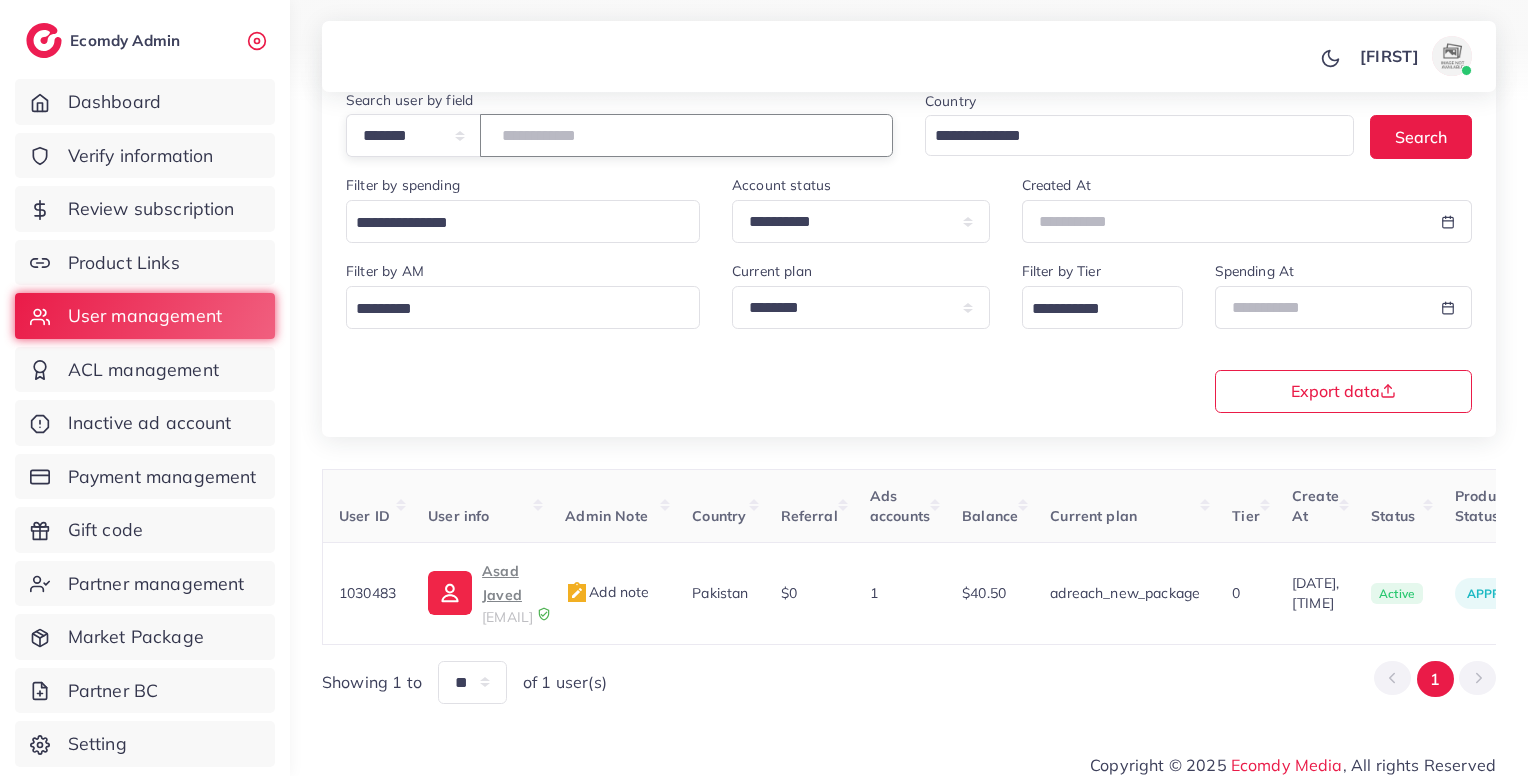 click on "*******" at bounding box center [686, 135] 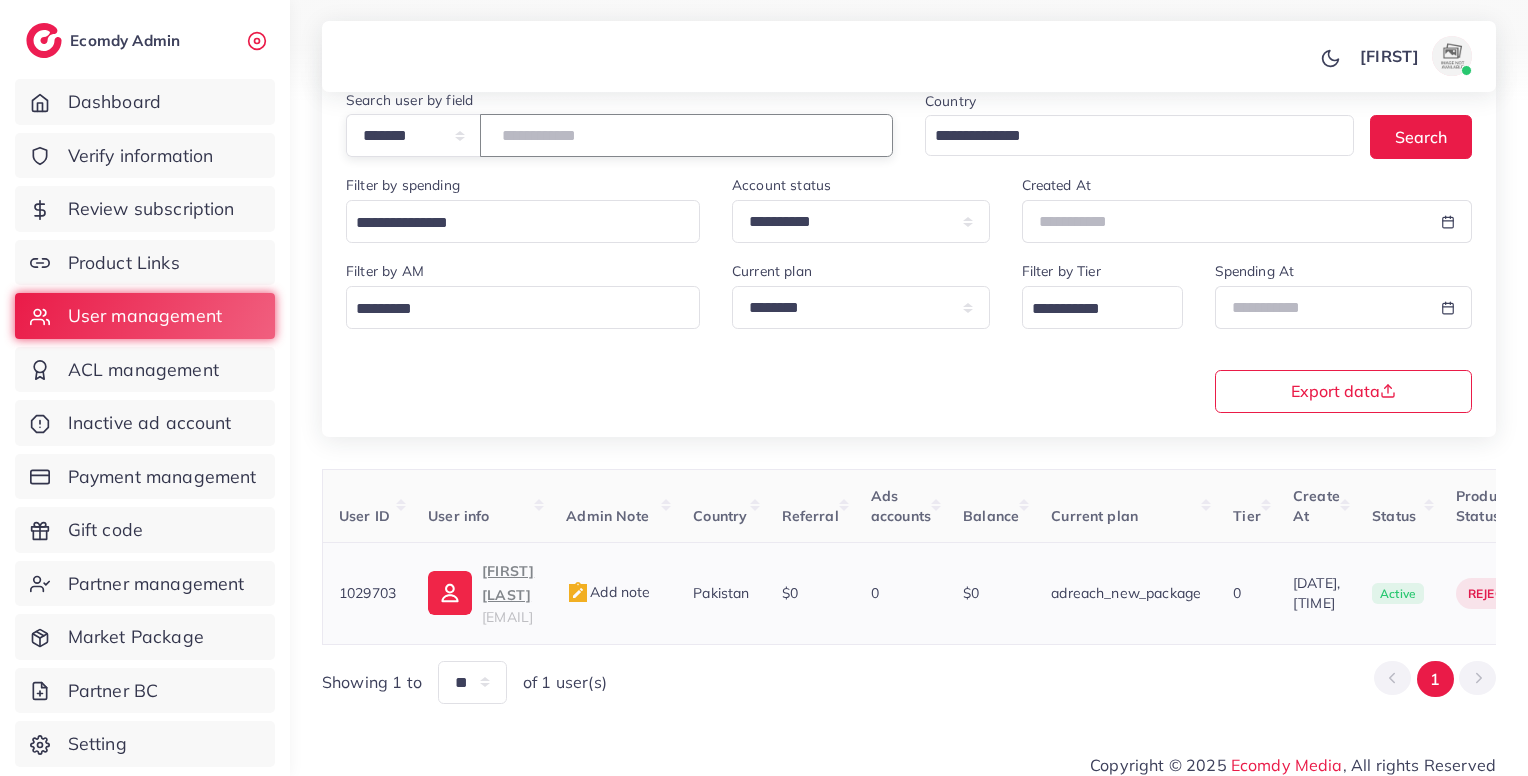 scroll, scrollTop: 0, scrollLeft: 473, axis: horizontal 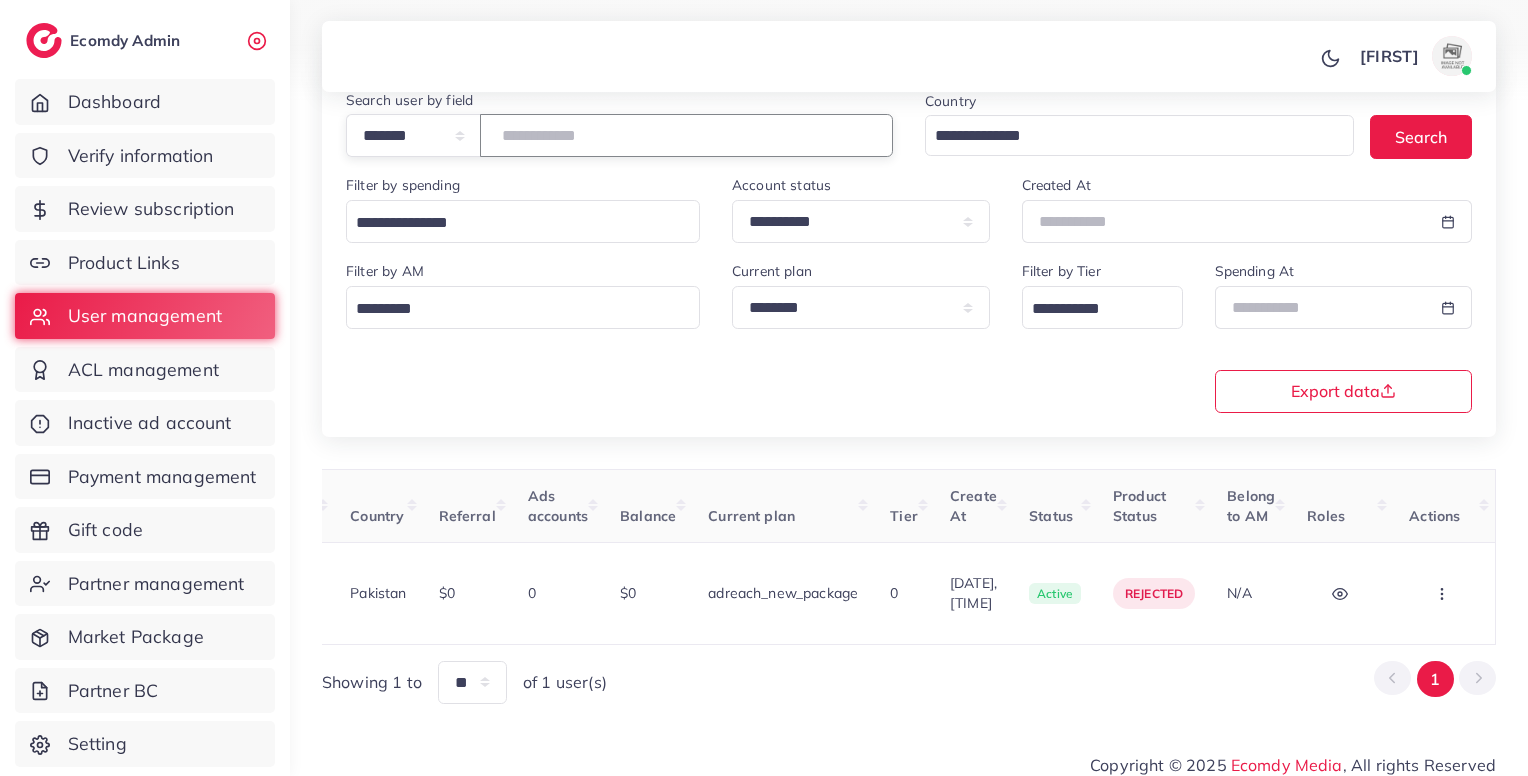 click on "*******" at bounding box center [686, 135] 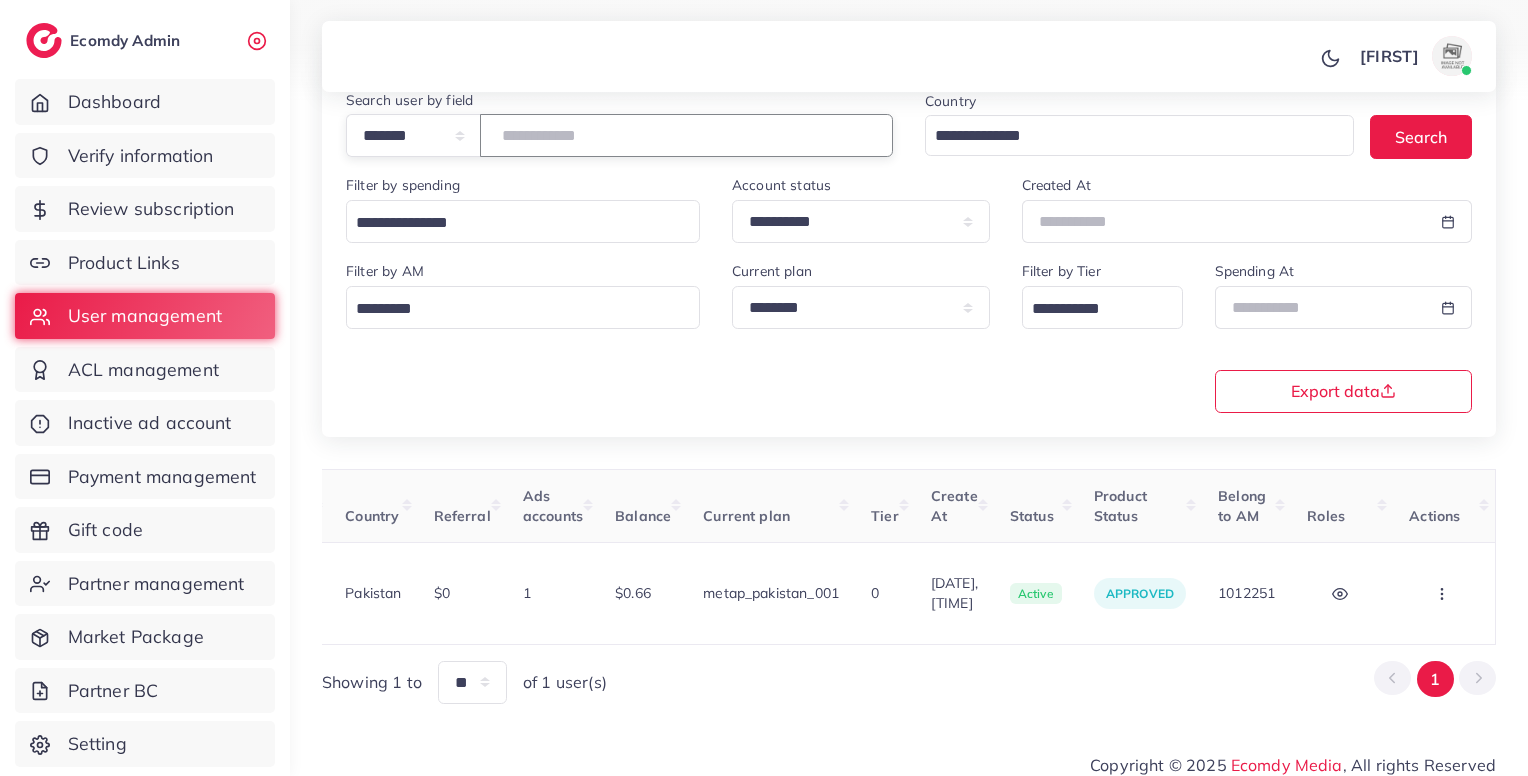 scroll, scrollTop: 0, scrollLeft: 0, axis: both 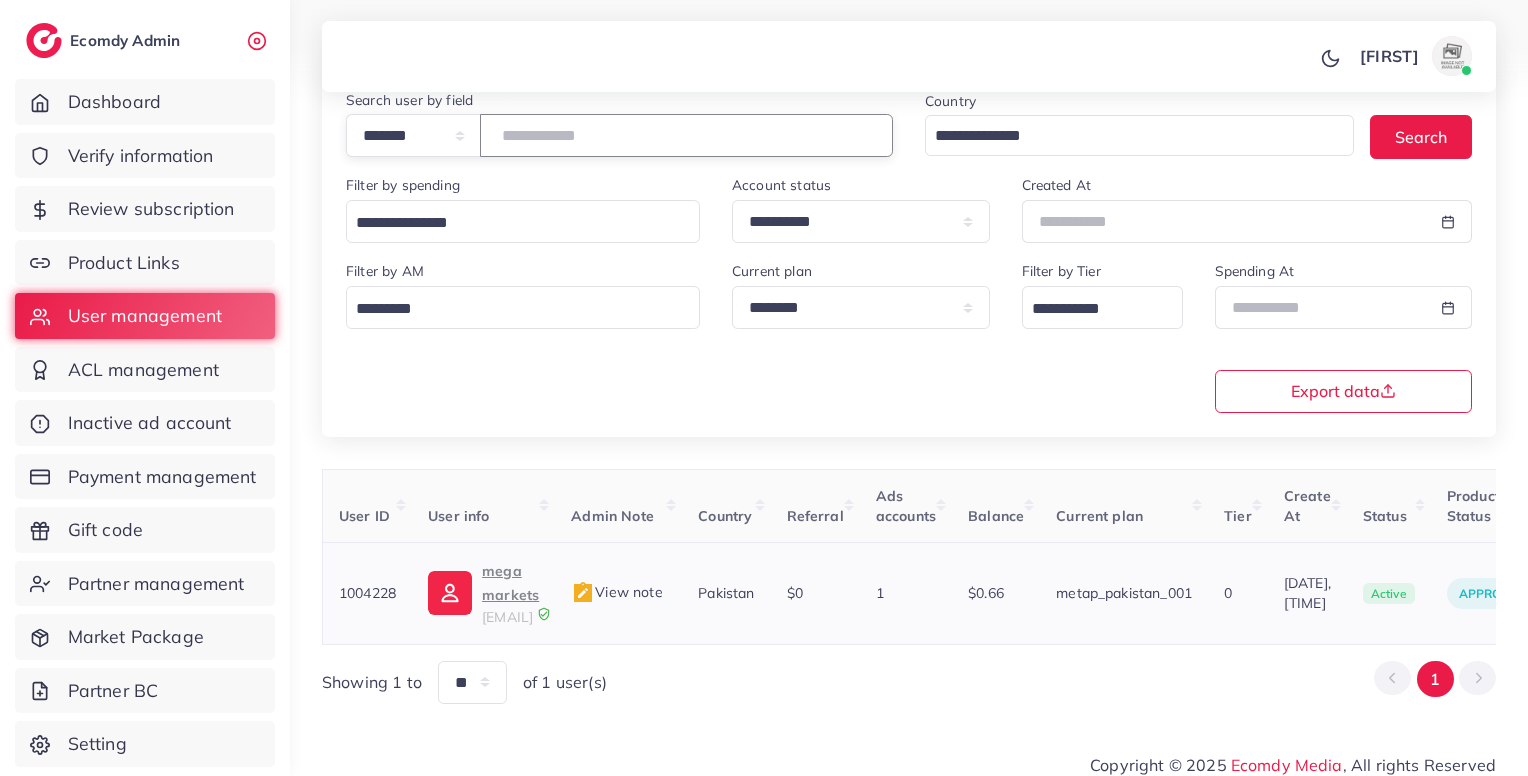 type on "*******" 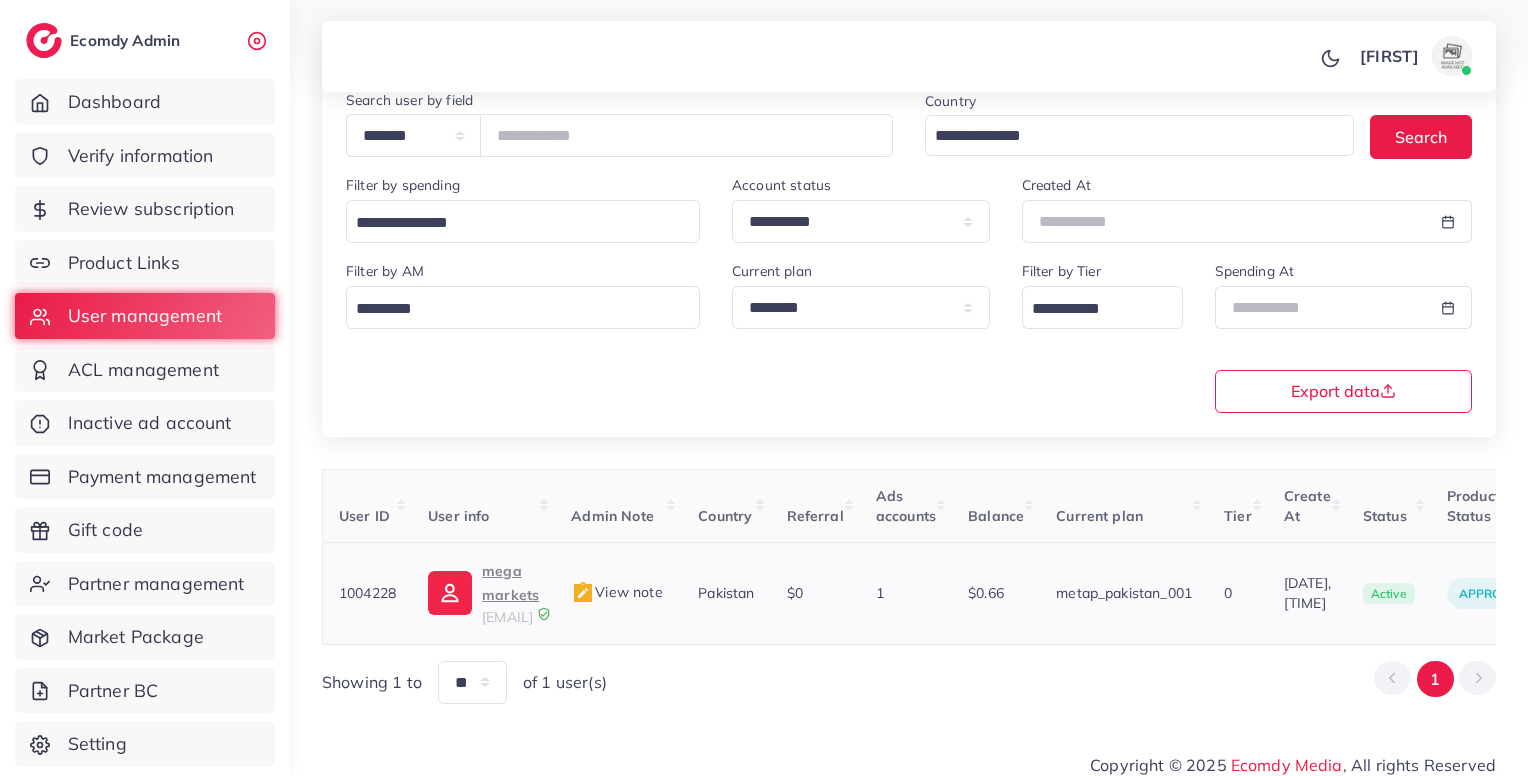 click on "mega markets" at bounding box center [510, 583] 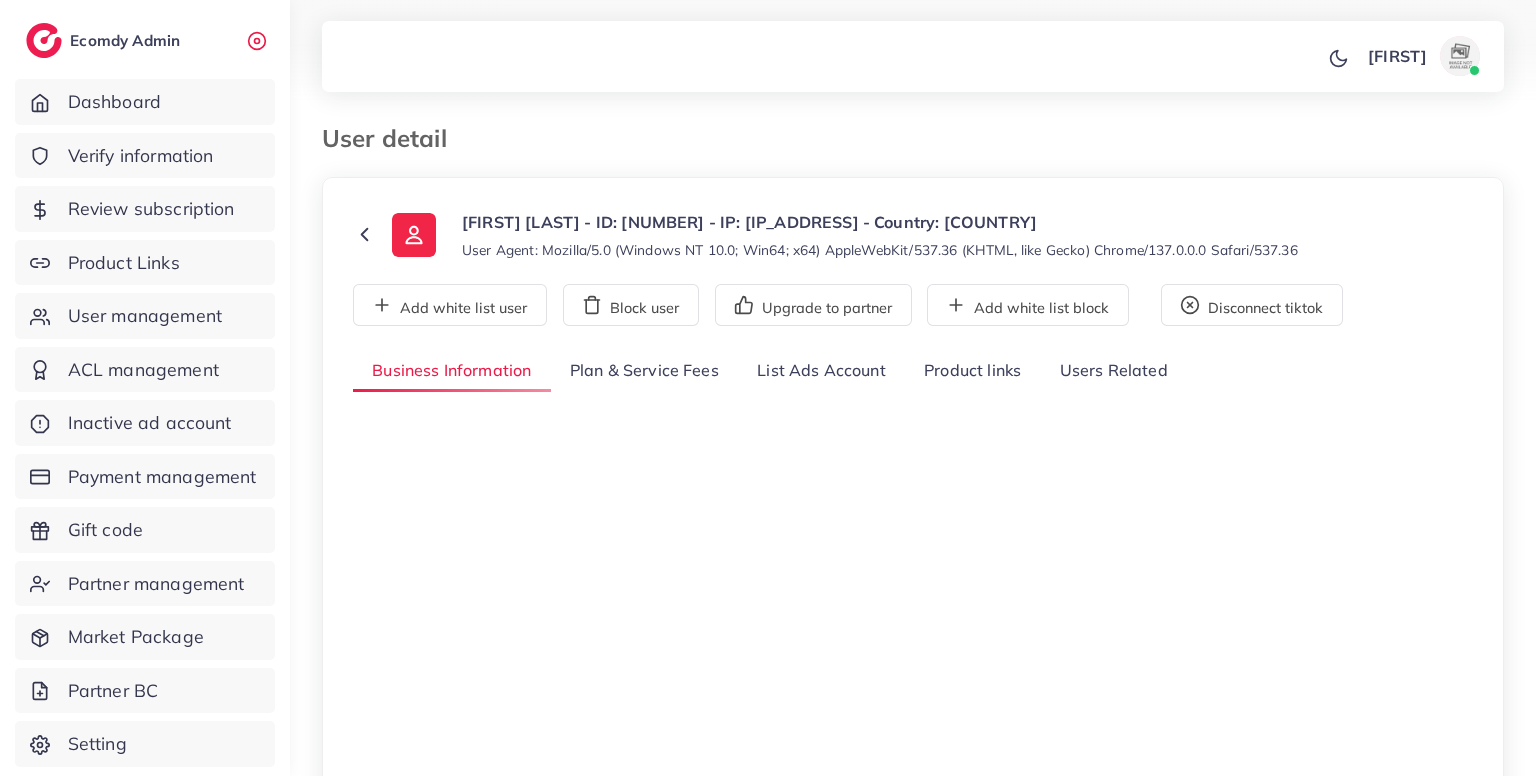 select on "********" 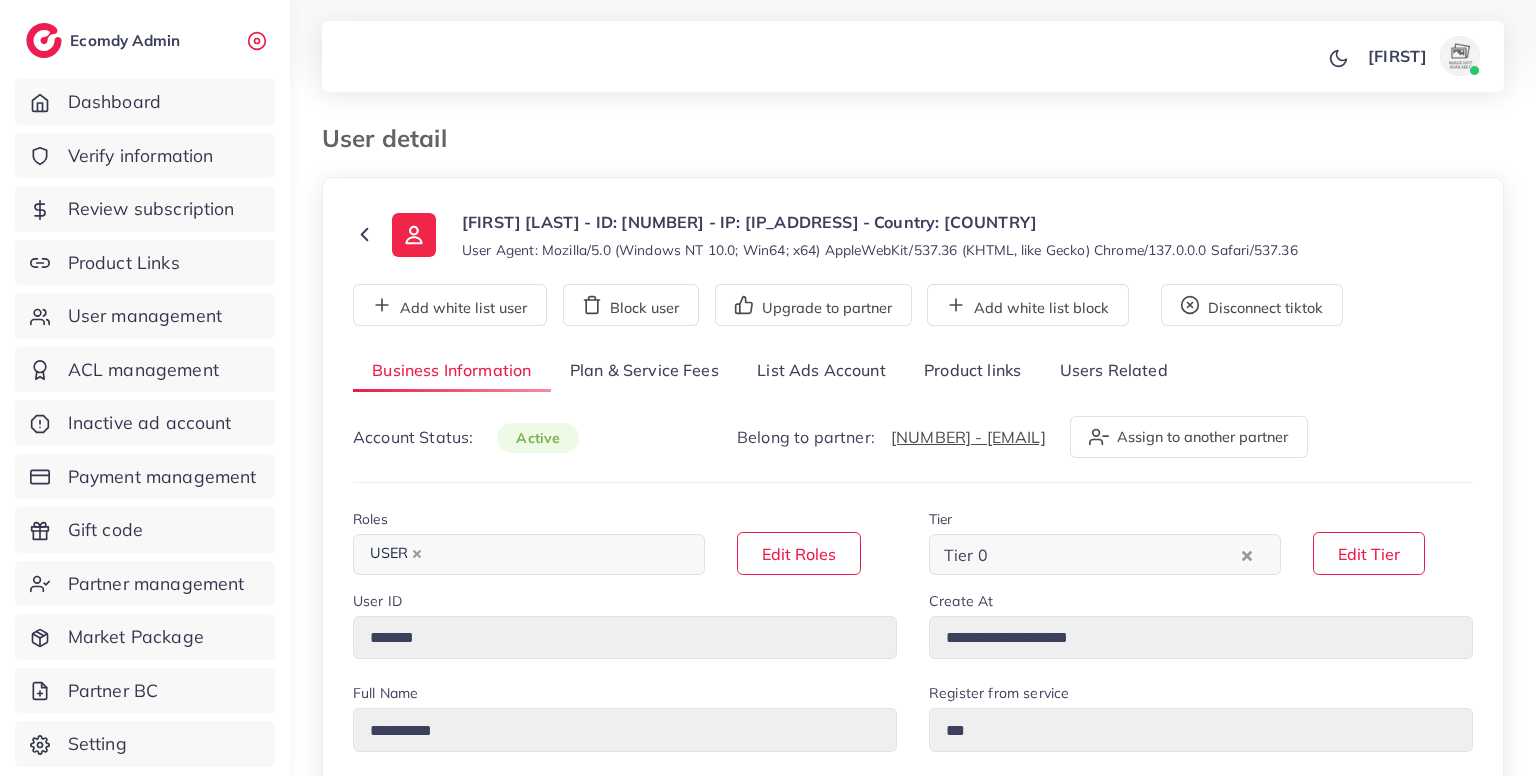 click on "List Ads Account" at bounding box center (821, 371) 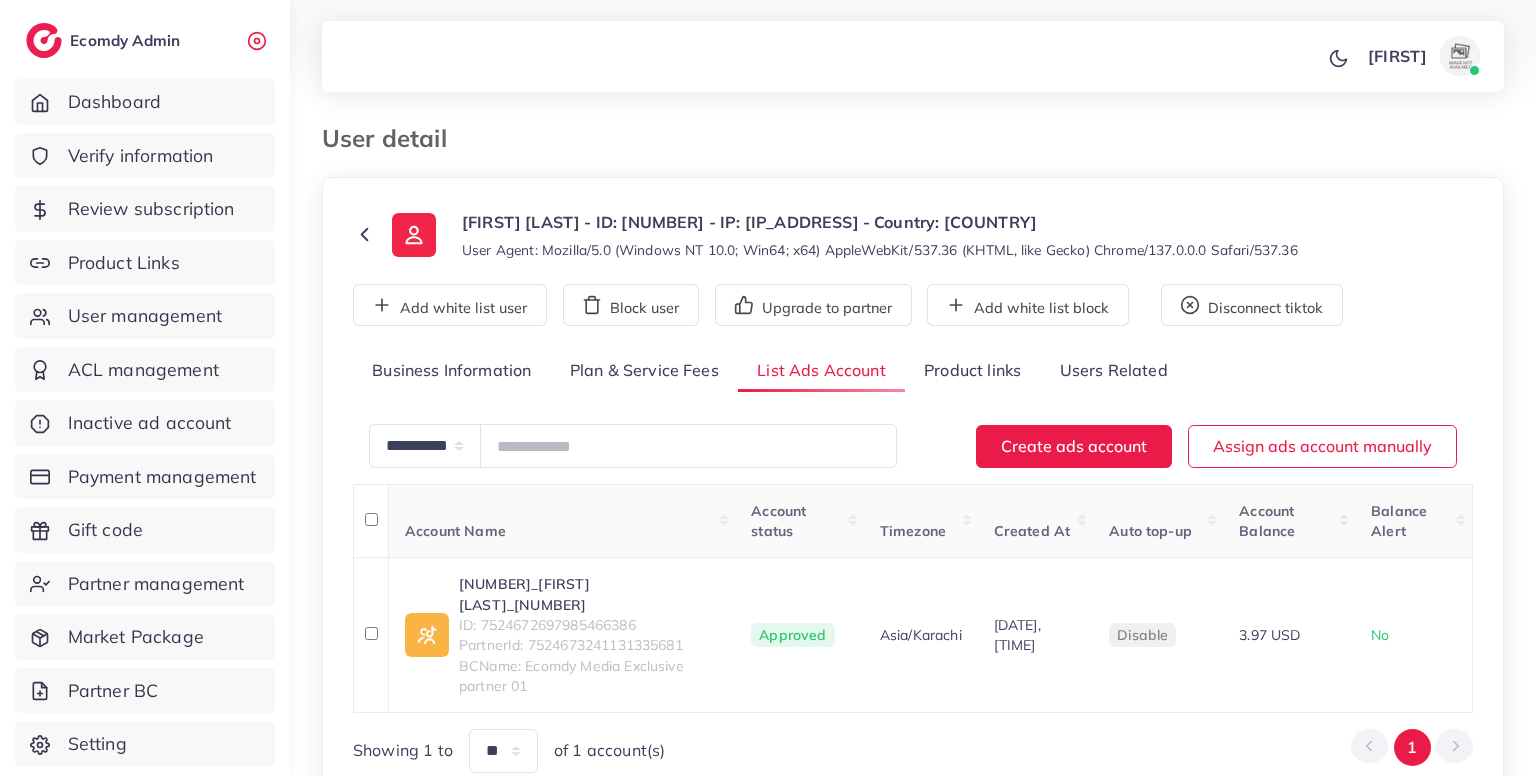 scroll, scrollTop: 145, scrollLeft: 0, axis: vertical 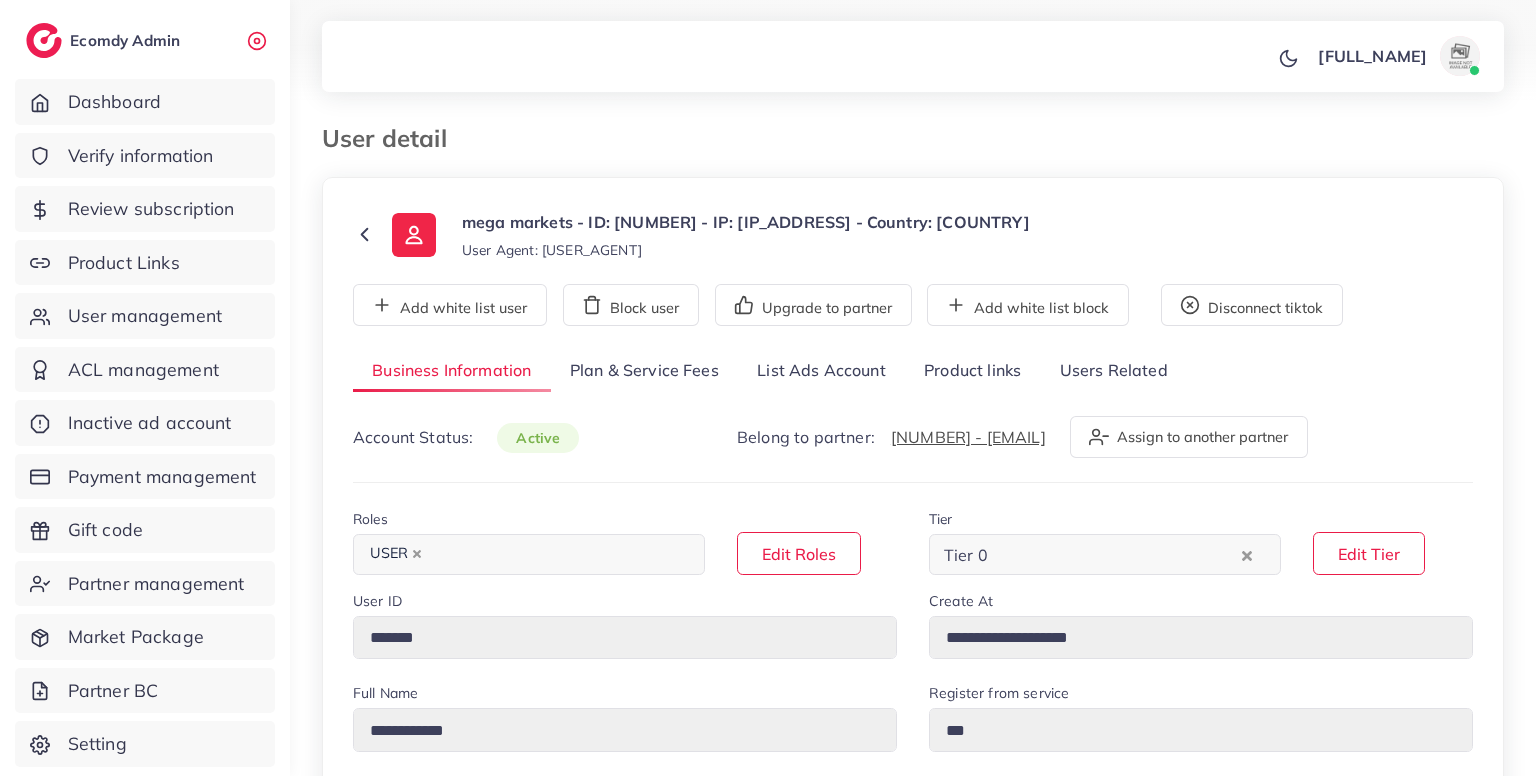 select on "********" 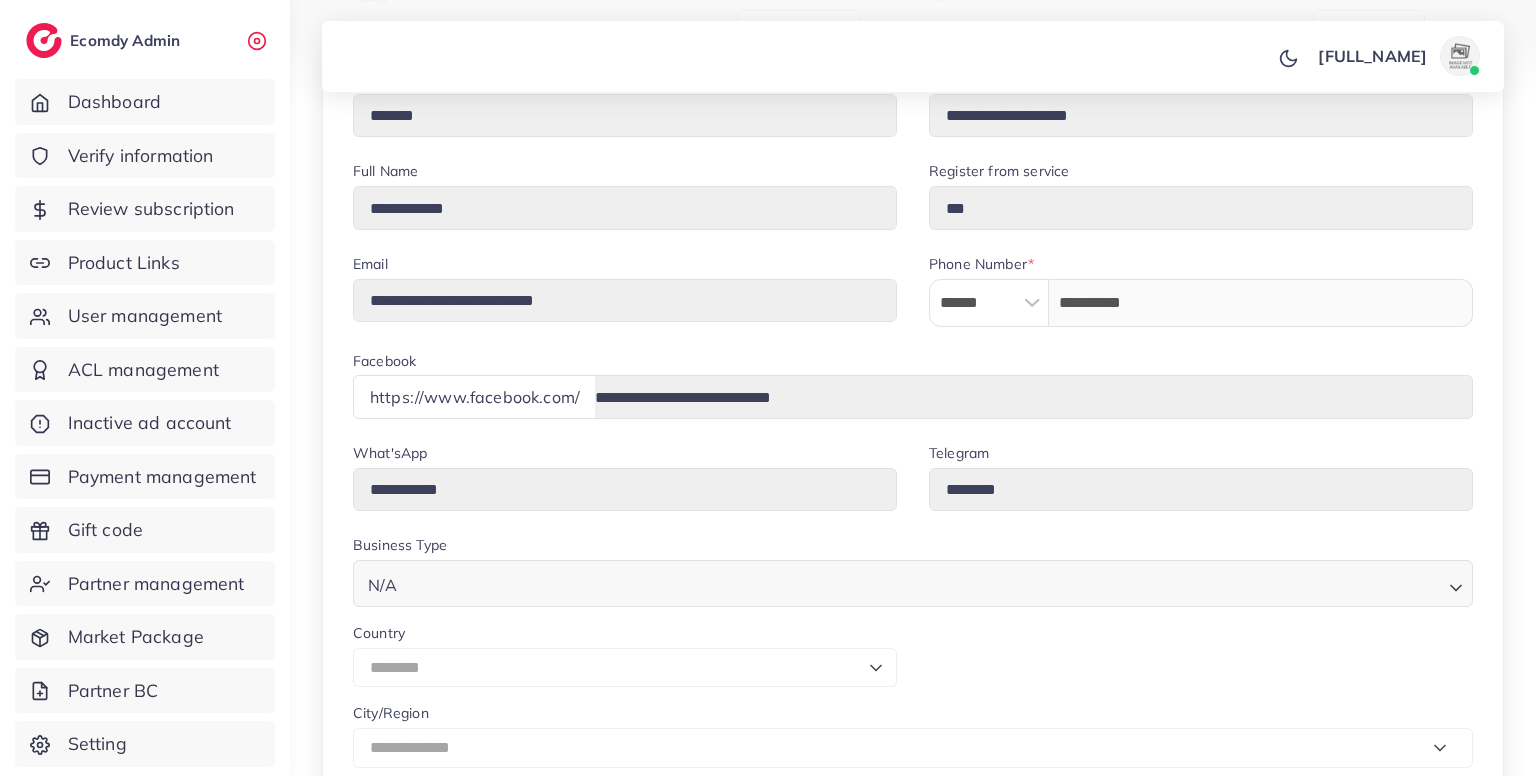 scroll, scrollTop: 536, scrollLeft: 0, axis: vertical 